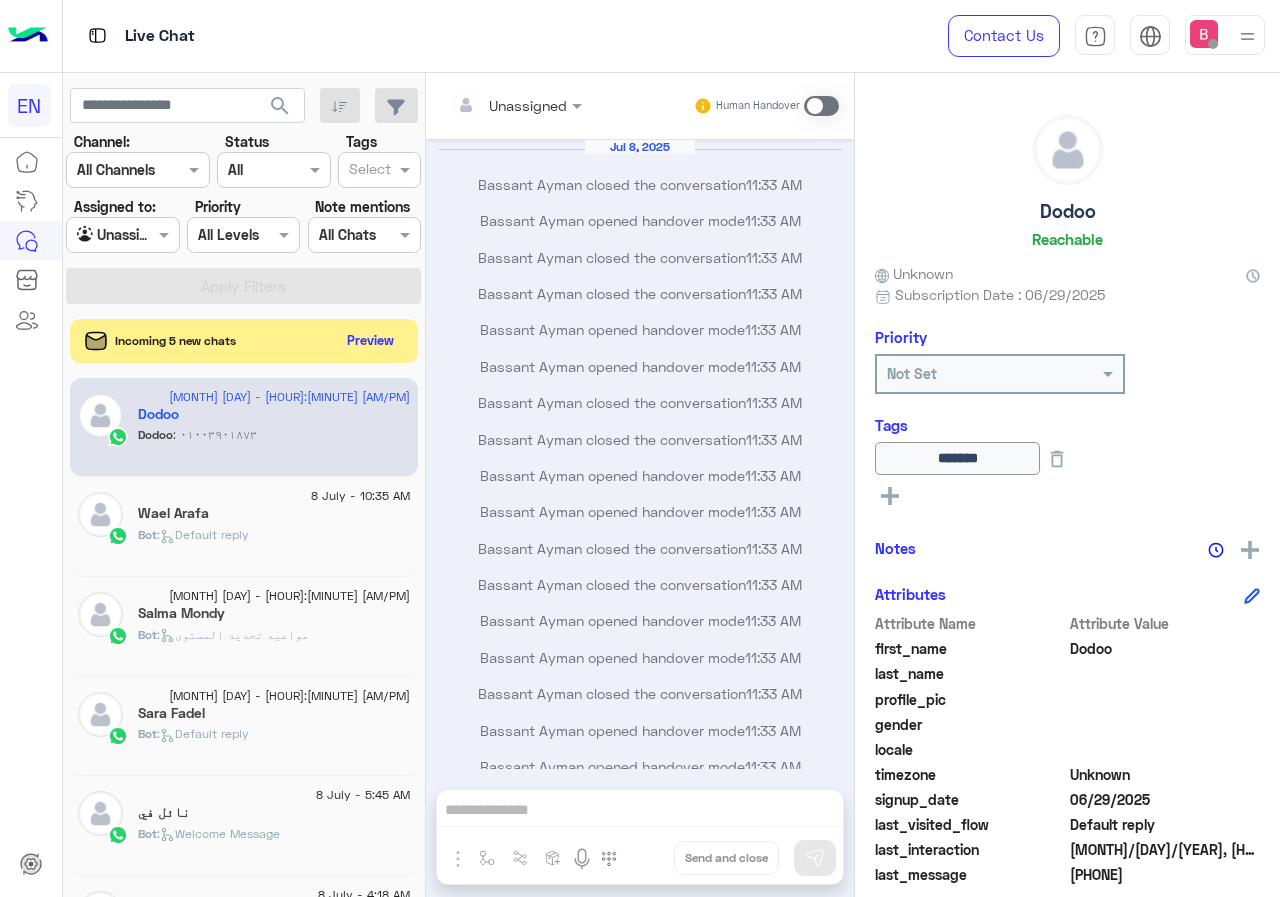 scroll, scrollTop: 0, scrollLeft: 0, axis: both 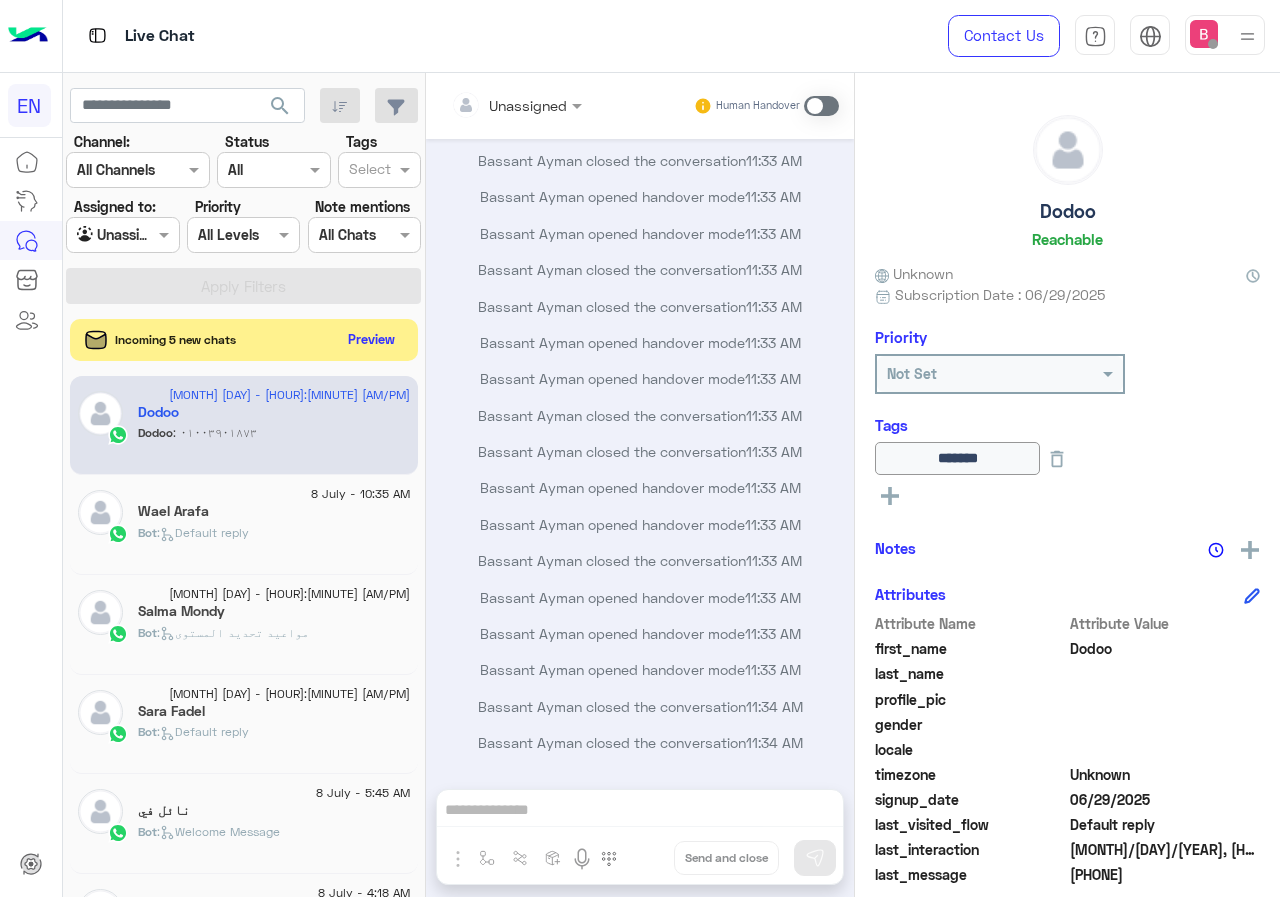 click on "Preview" at bounding box center (372, 339) 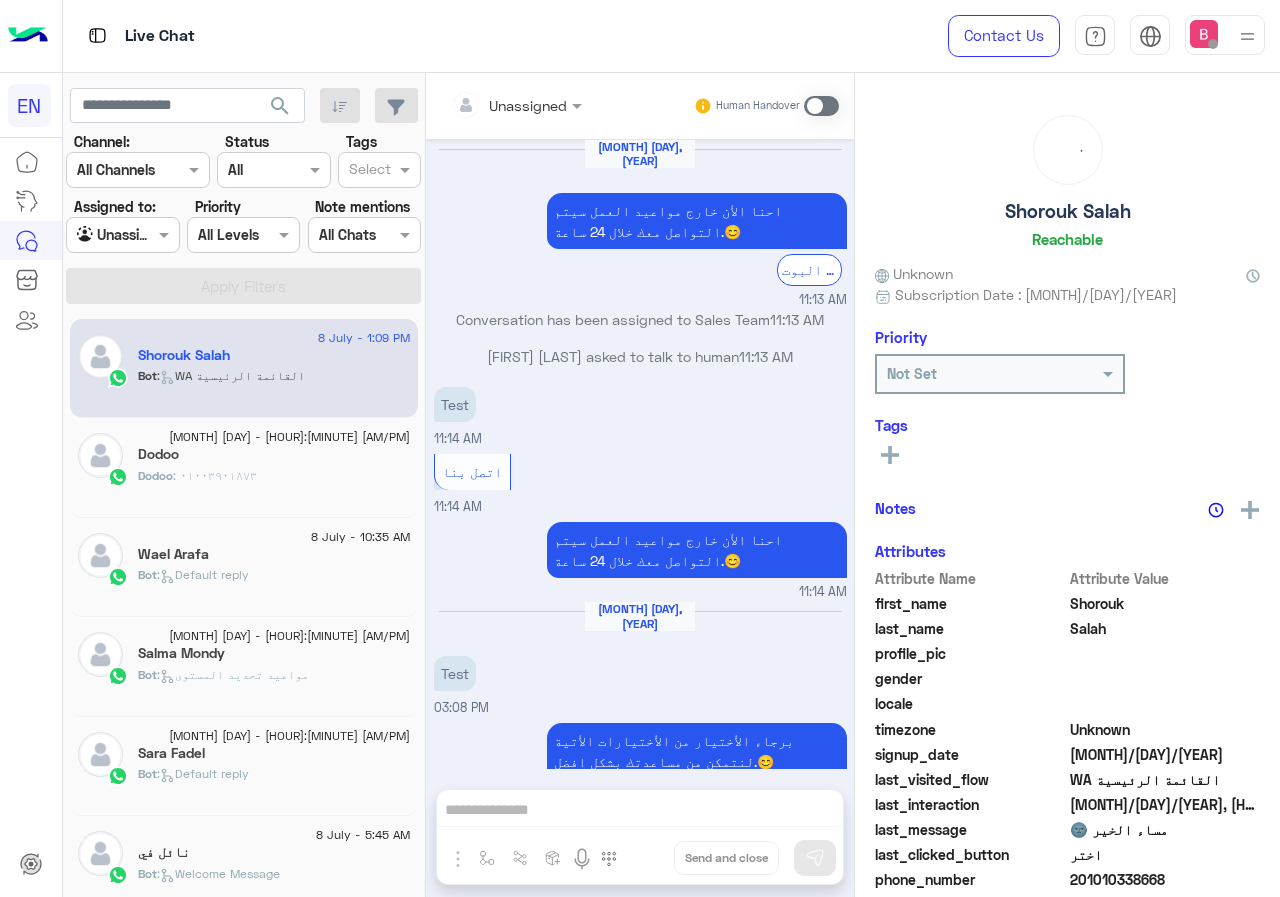 scroll, scrollTop: 1109, scrollLeft: 0, axis: vertical 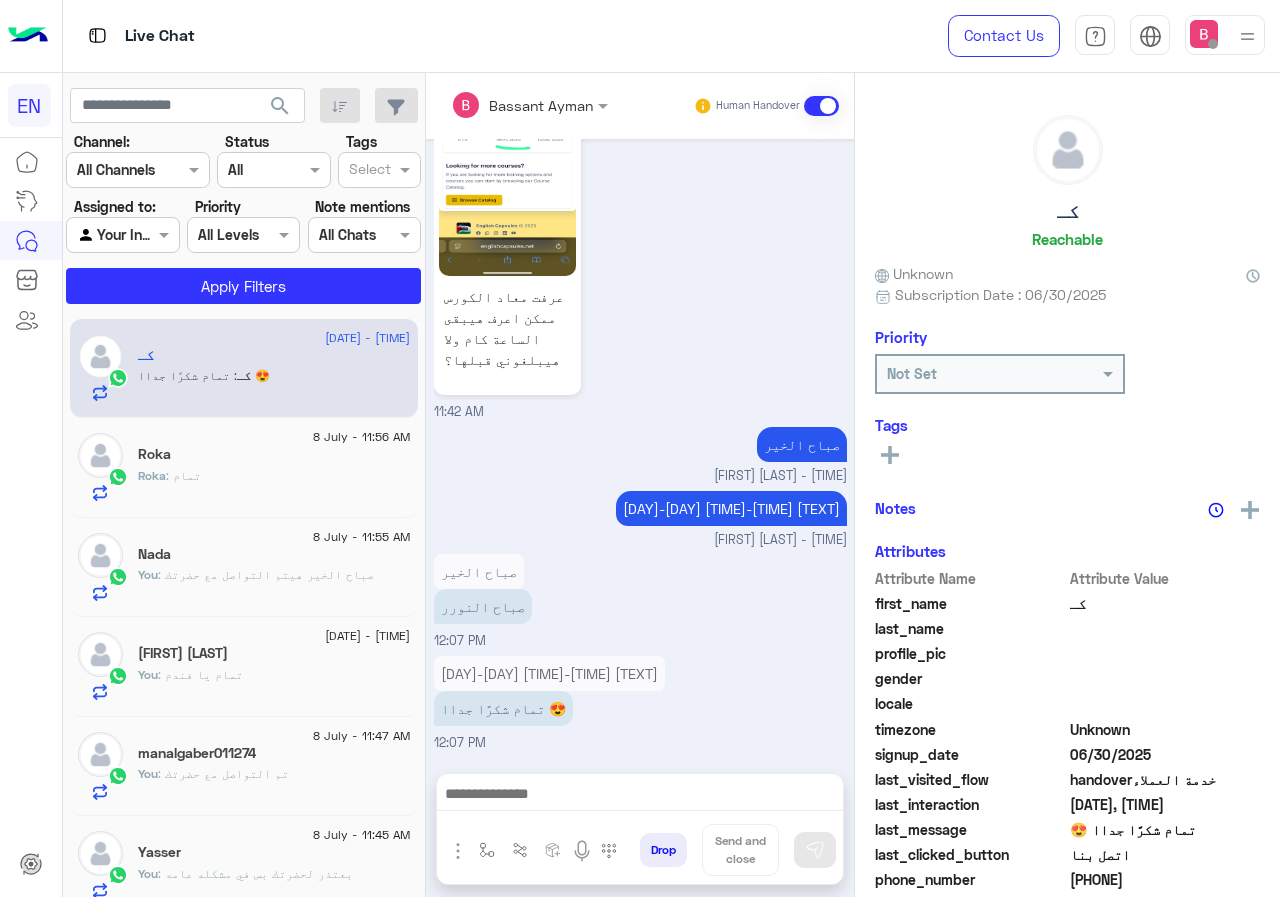 click at bounding box center (138, 169) 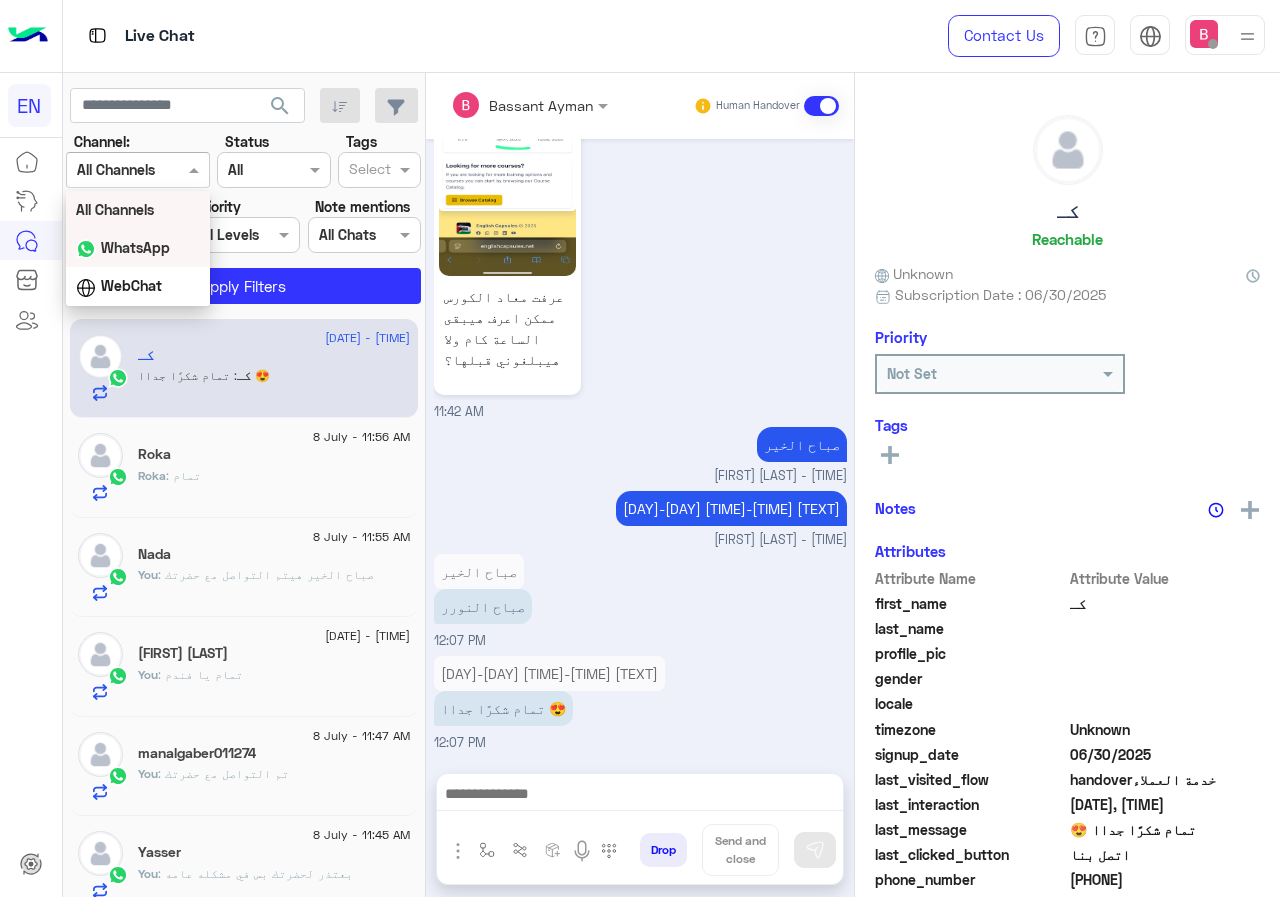 click on "WhatsApp" at bounding box center (138, 248) 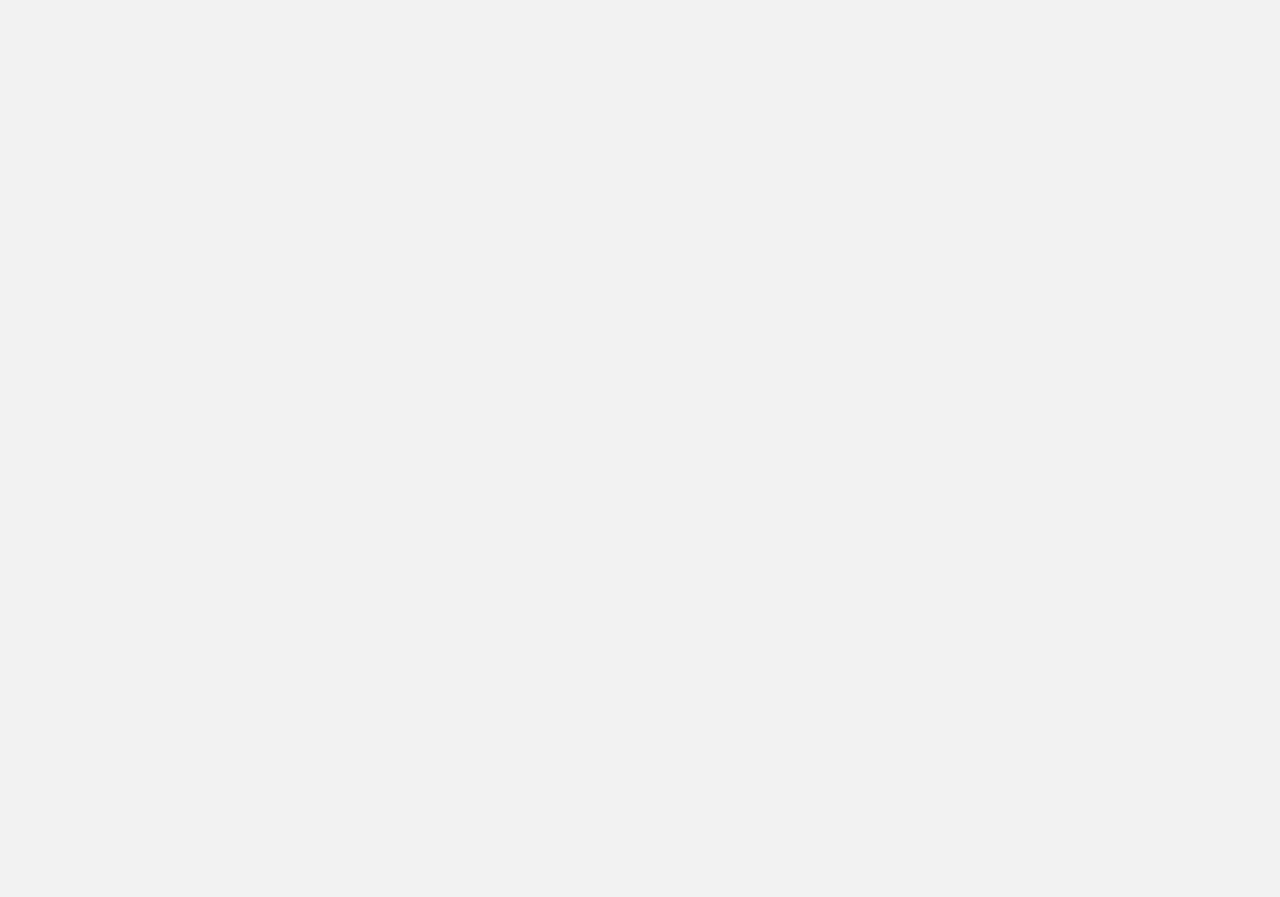 scroll, scrollTop: 0, scrollLeft: 0, axis: both 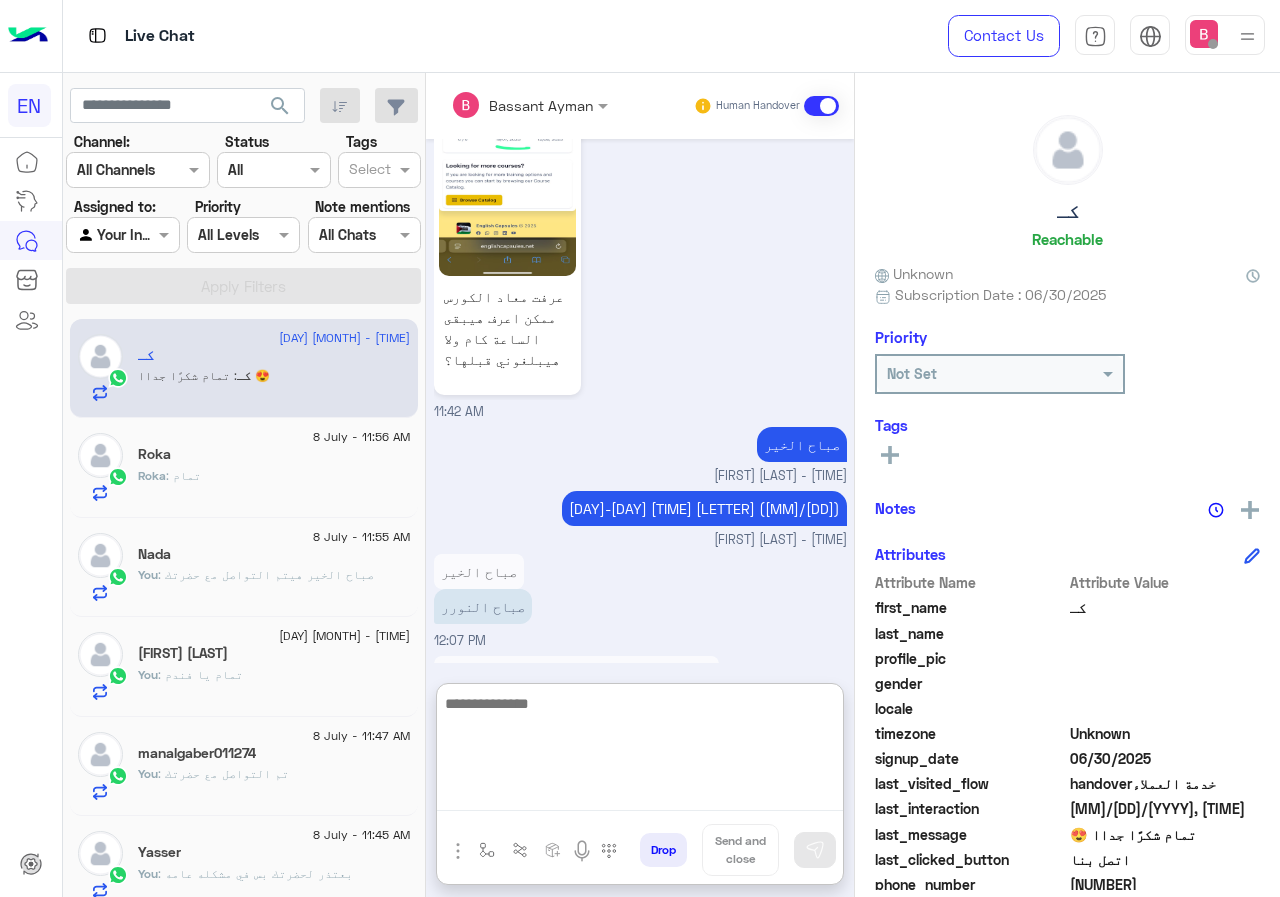 click at bounding box center [640, 751] 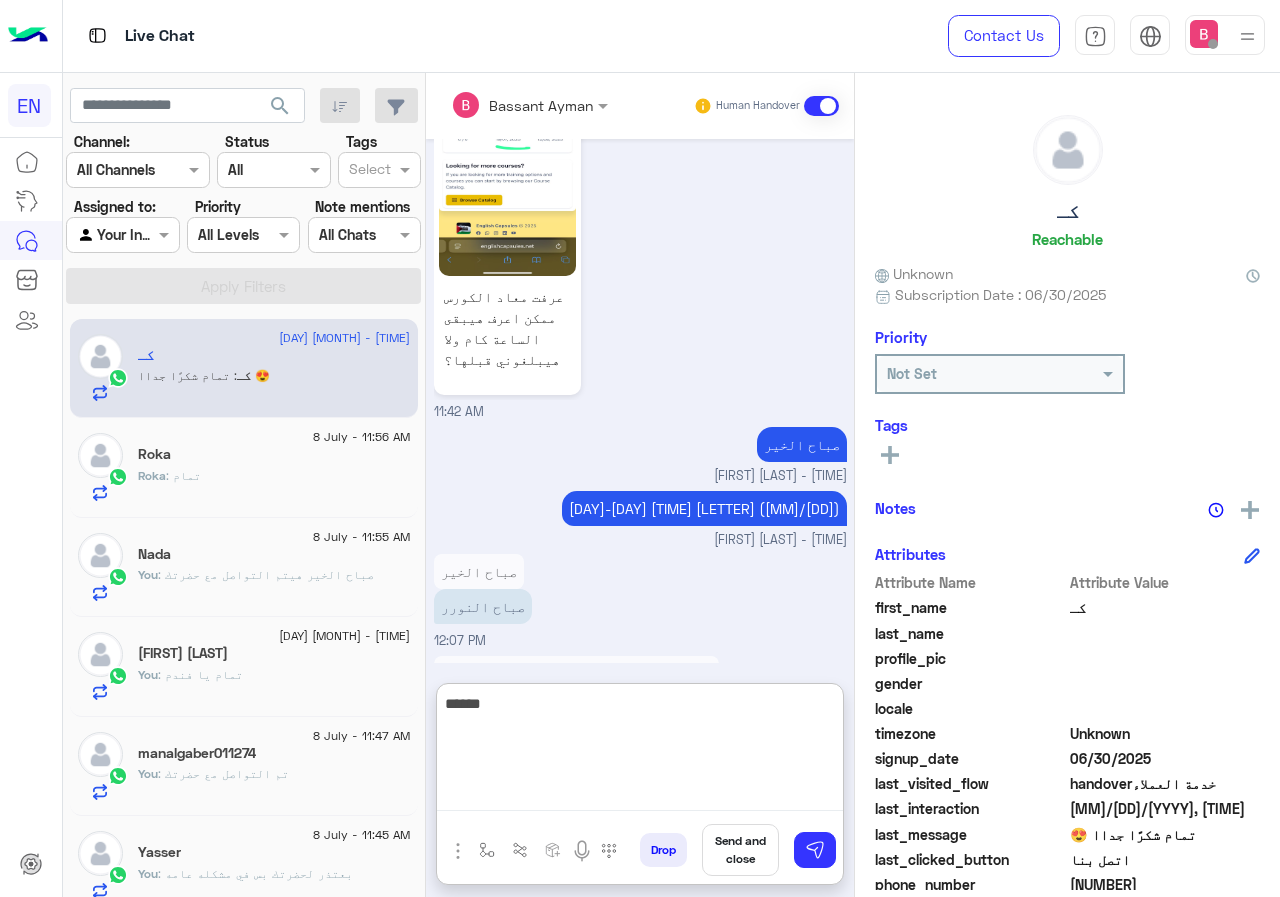 drag, startPoint x: 814, startPoint y: 702, endPoint x: 864, endPoint y: 701, distance: 50.01 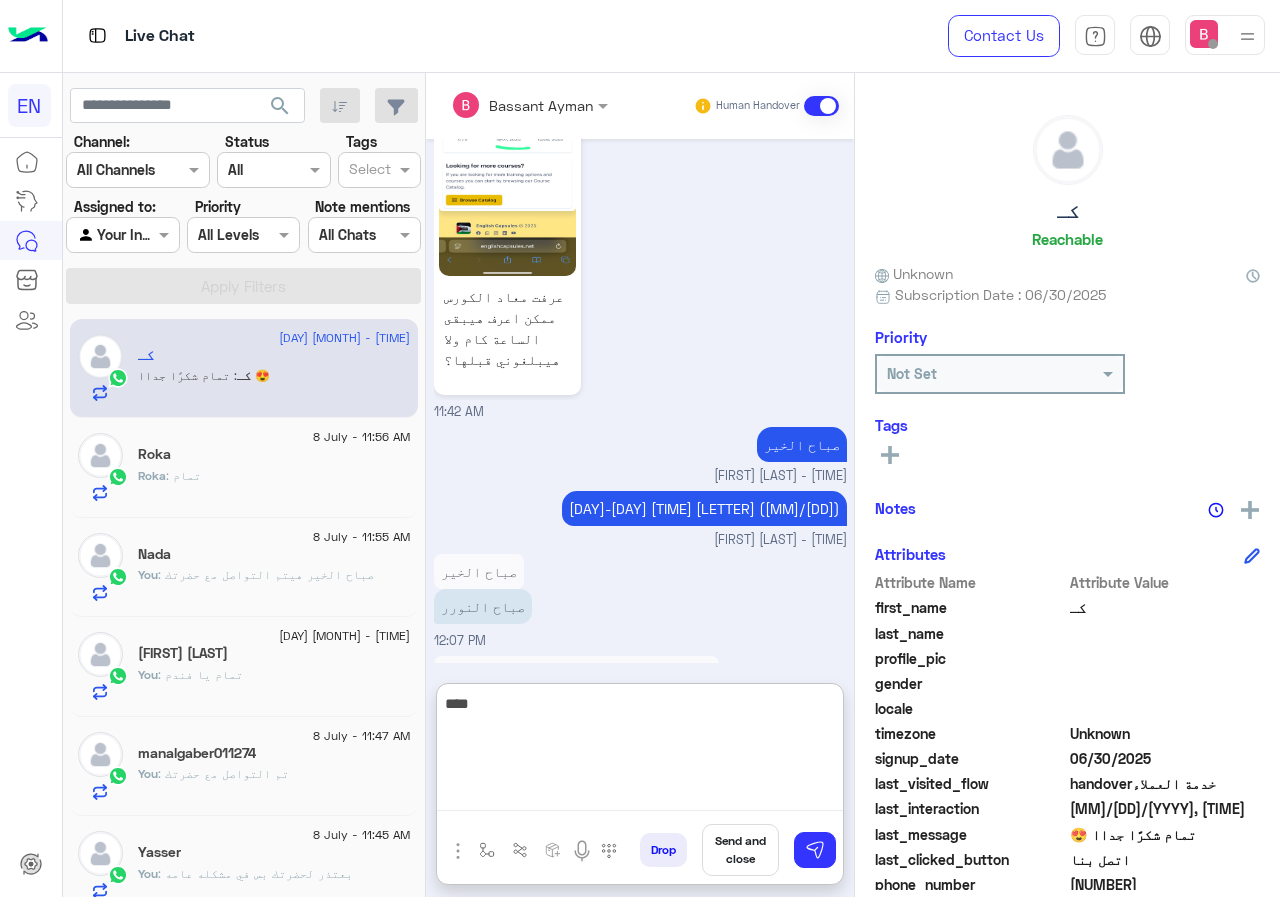 click on "****" at bounding box center (640, 751) 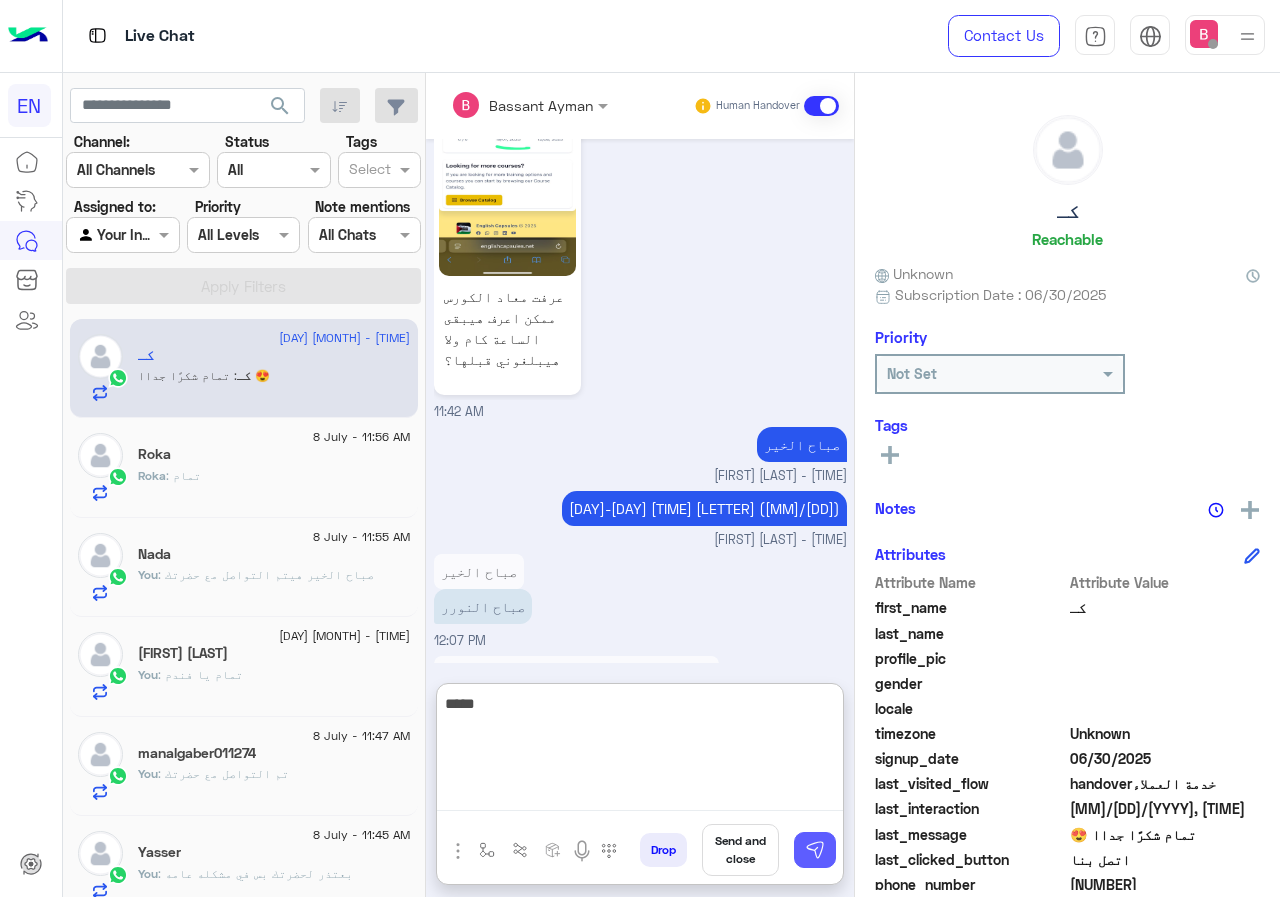 type on "*****" 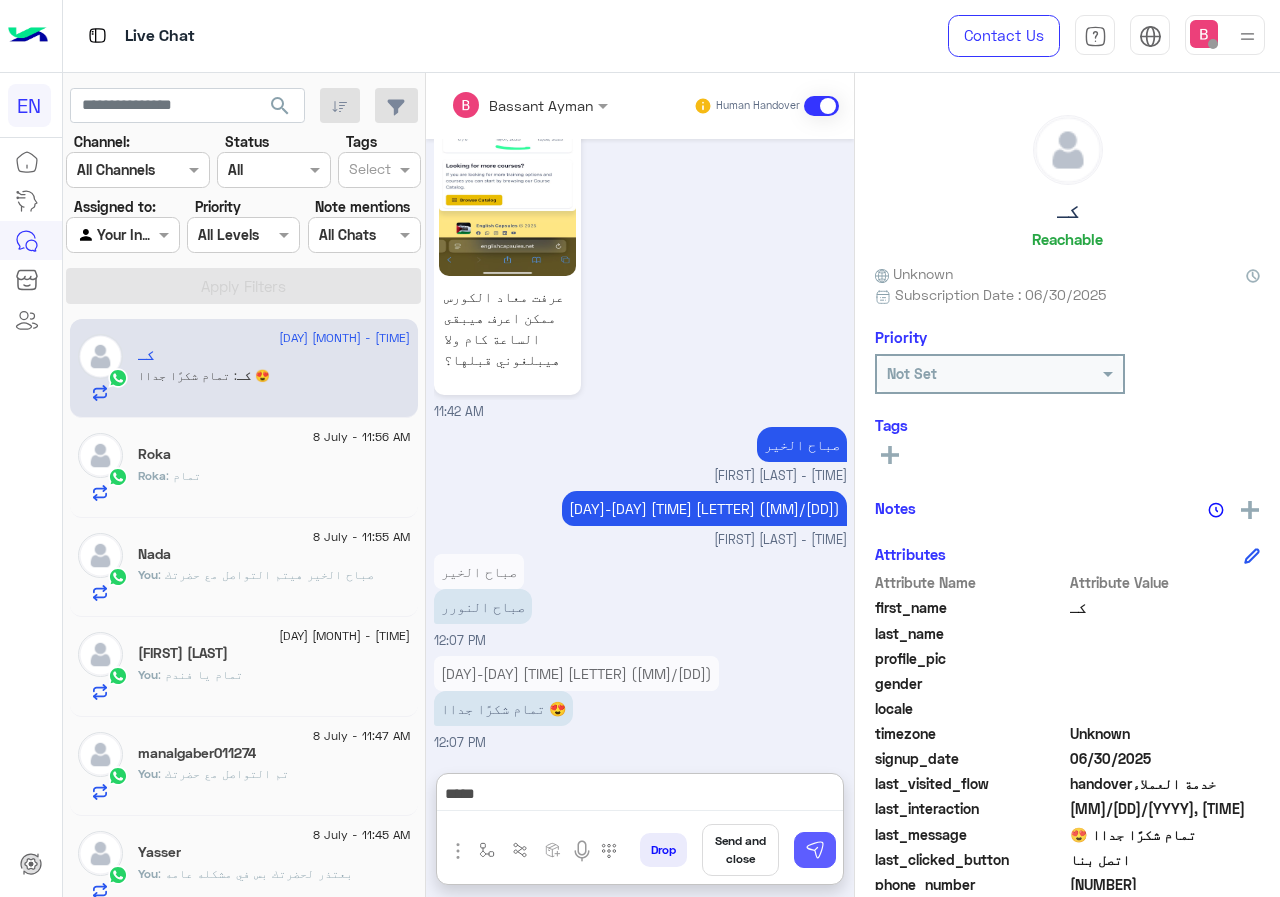 click at bounding box center (815, 850) 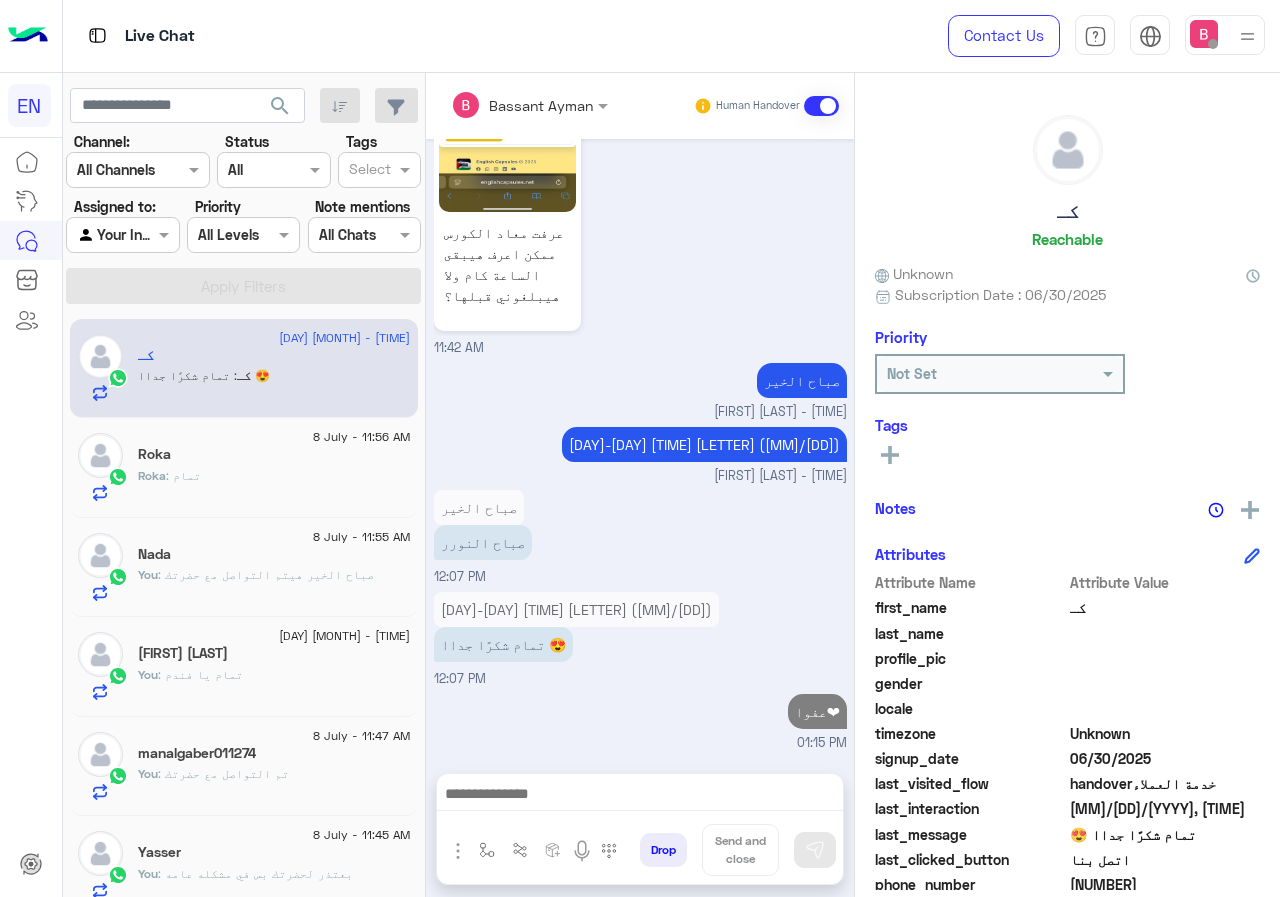 scroll, scrollTop: 1212, scrollLeft: 0, axis: vertical 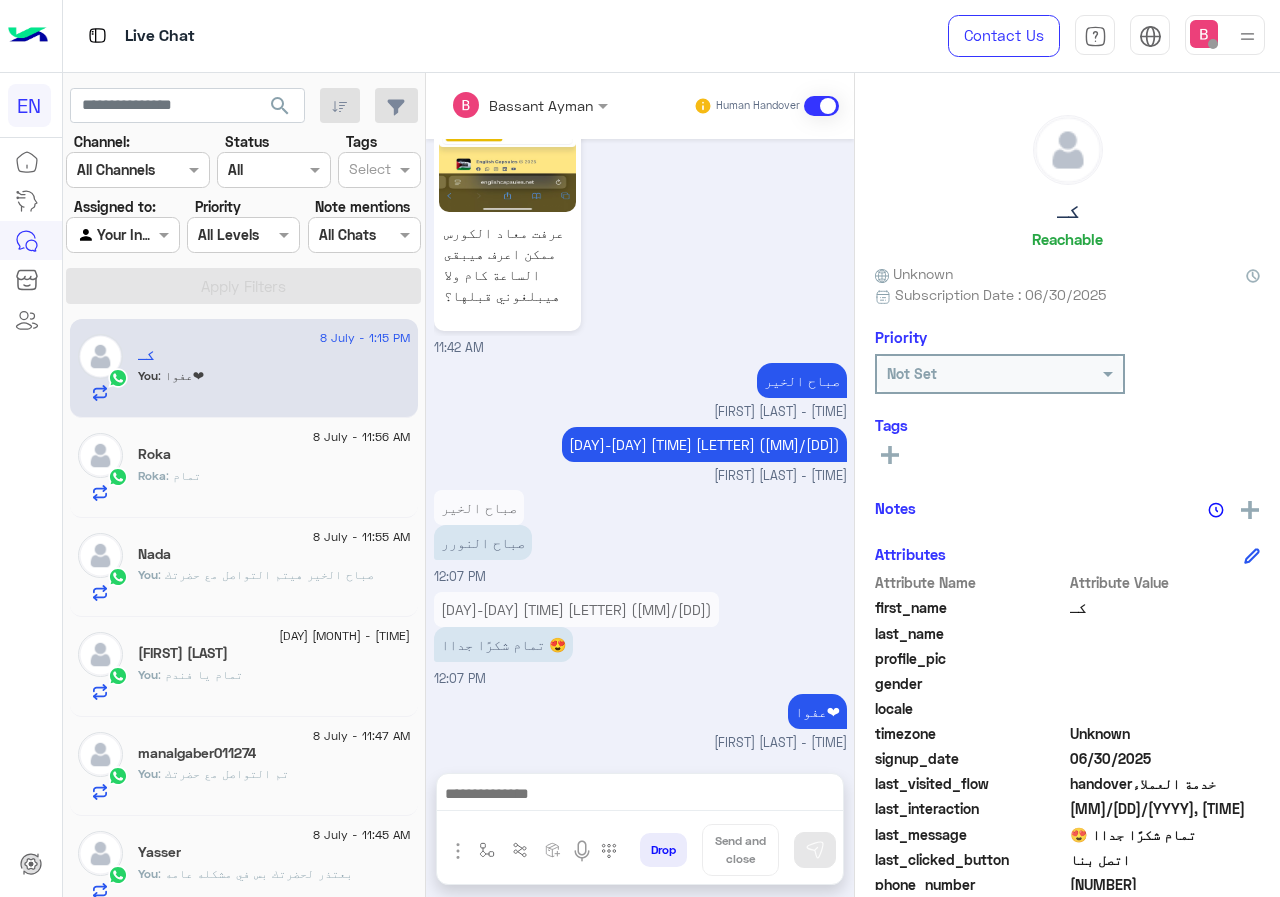 click at bounding box center [122, 234] 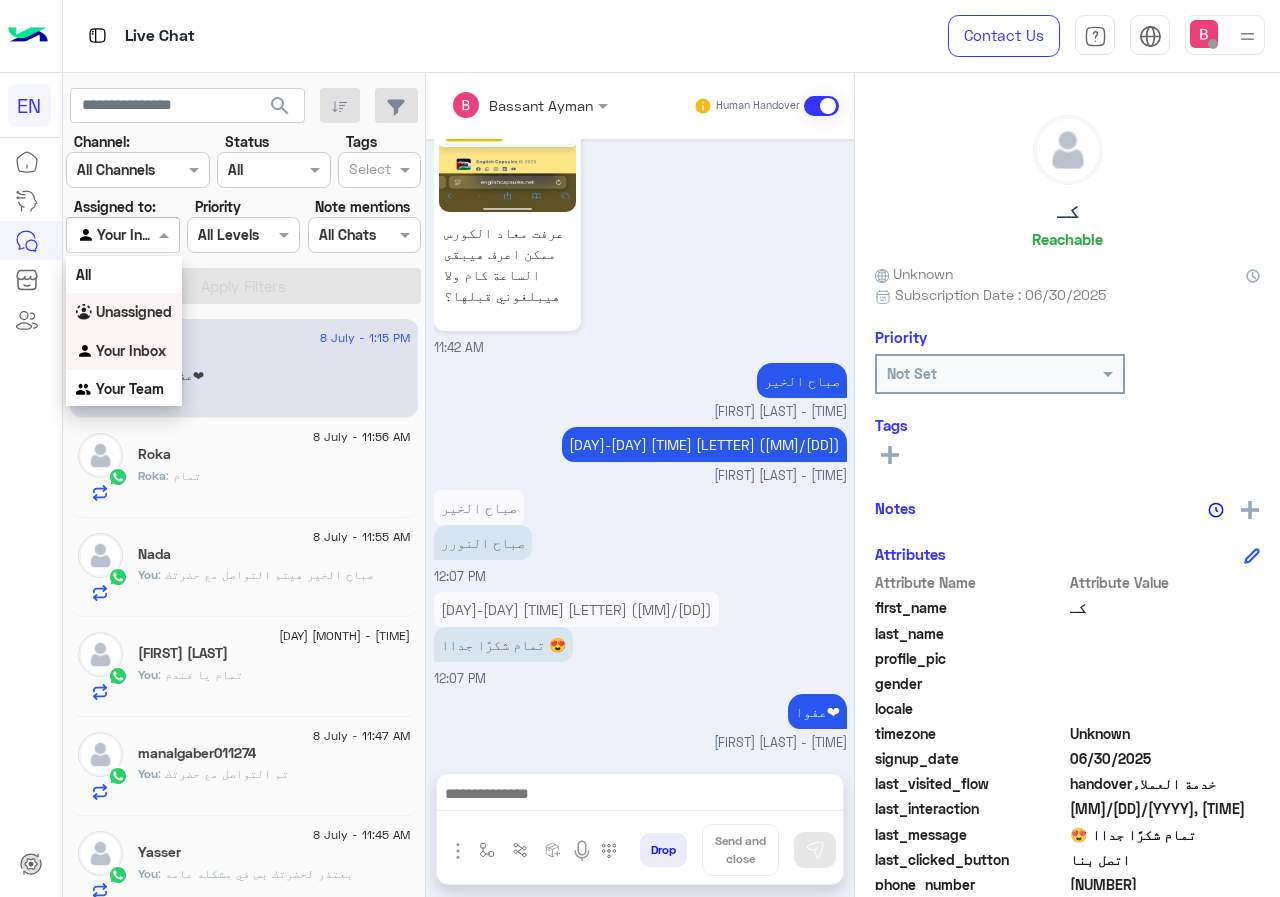 click on "Unassigned" at bounding box center [134, 311] 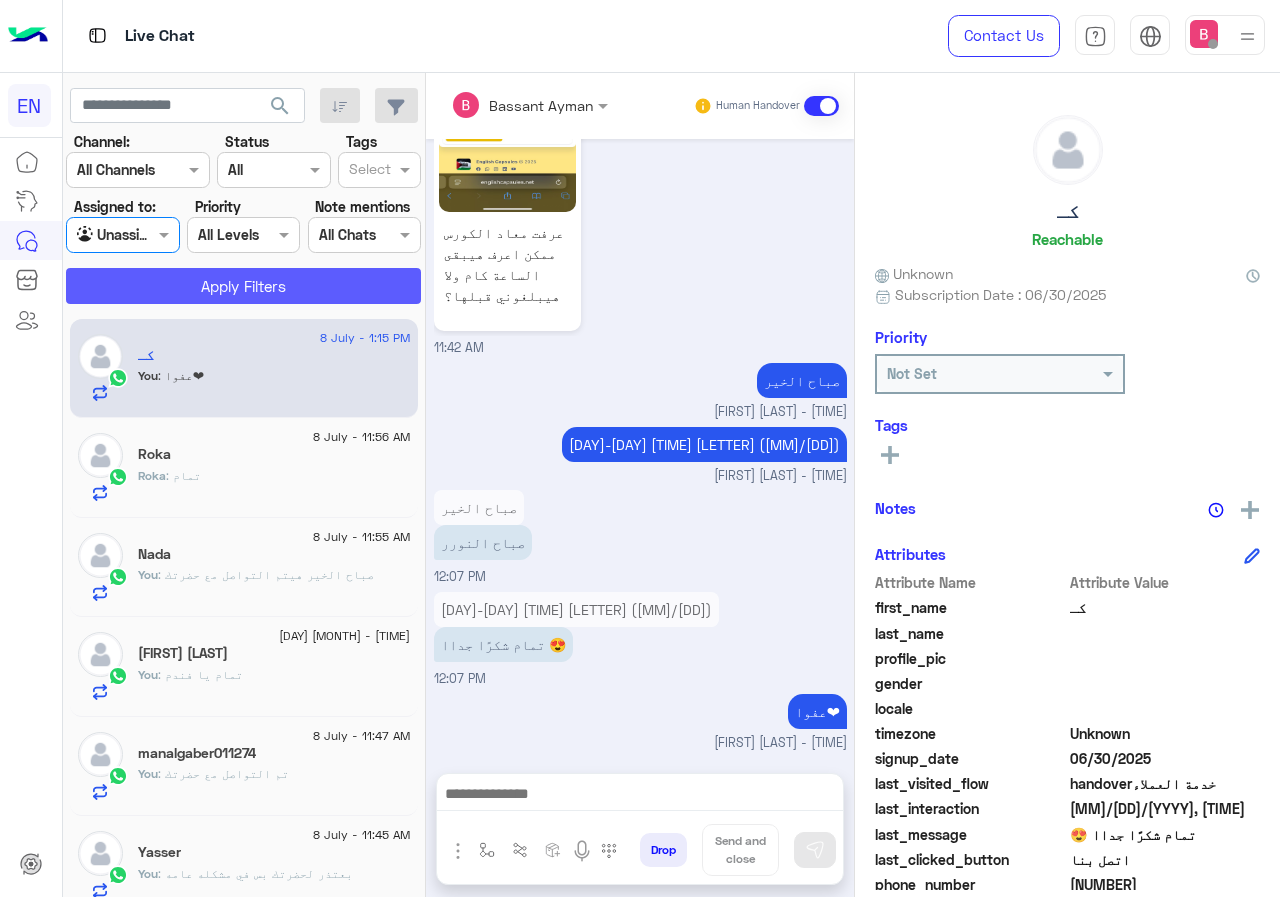 click on "Apply Filters" at bounding box center [243, 286] 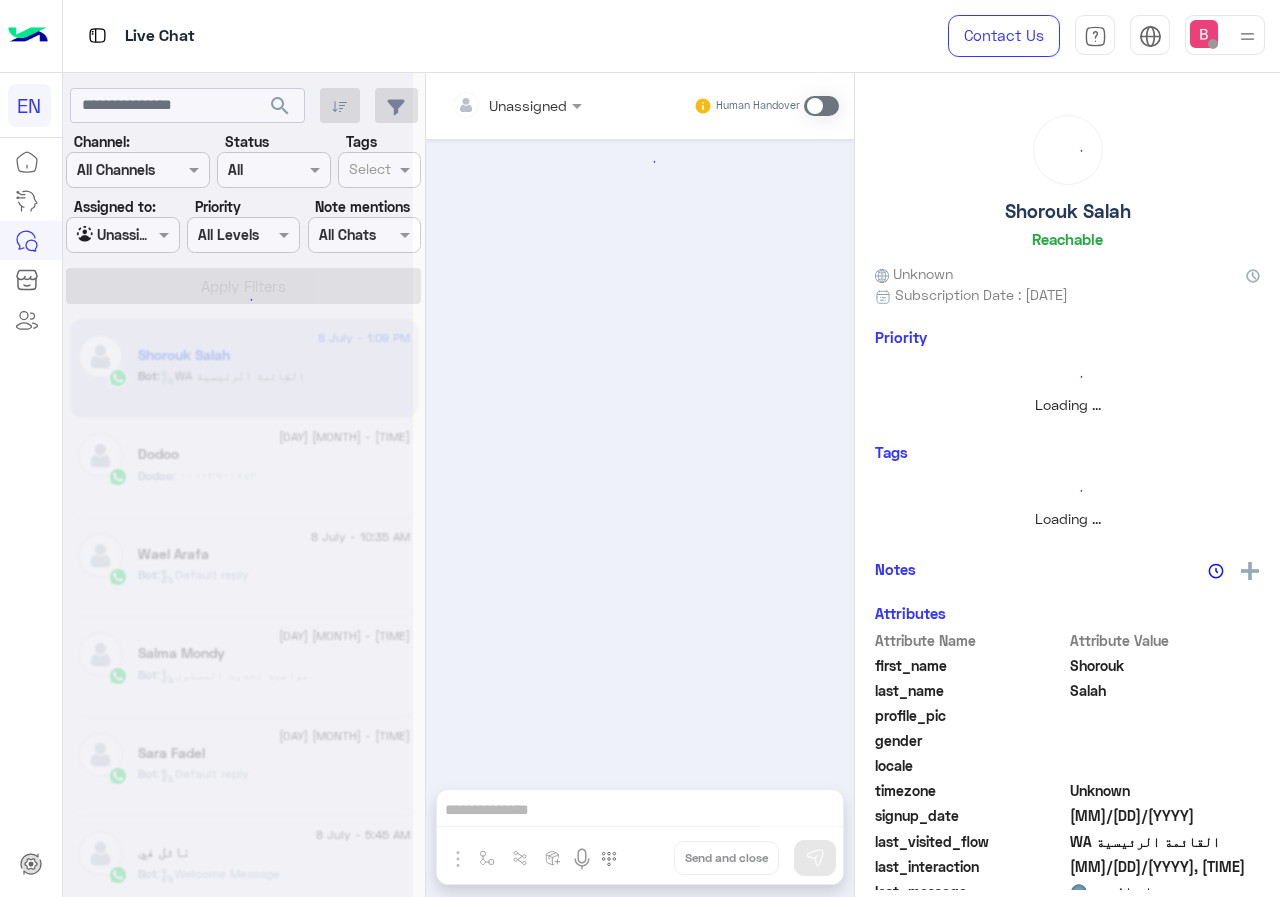 scroll, scrollTop: 1109, scrollLeft: 0, axis: vertical 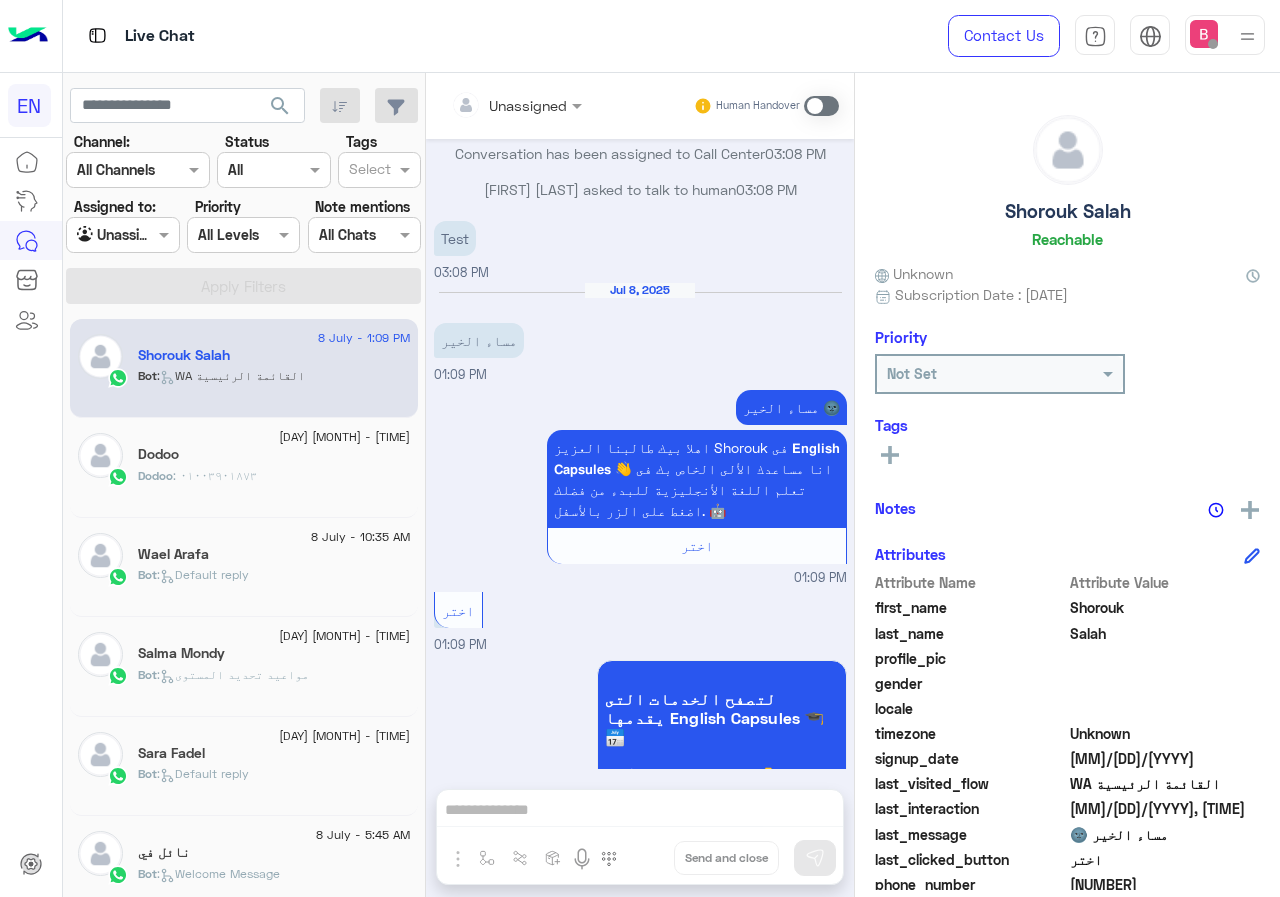 click on "[FIRST] Human Handover     [MONTH] [DAY], [YEAR]احنا الأن خارج مواعيد العمل سيتم التواصل معك خلال 24 ساعة.😊  الرجوع الى البوت     [TIME]   Conversation has been assigned to Sales Team    [TIME]       [FIRST] [LAST] asked to talk to human   [TIME]      Test   [TIME]   اتصل بنا    [TIME]   احنا الأن خارج مواعيد العمل سيتم التواصل معك خلال 24 ساعة.😊    [TIME]   [MONTH] [DAY], [YEAR]  Test   [TIME]  برجاء الأختيار من الأختيارات الأتية لنتمكن من مساعدتك بشكل افضل.😊  خدمة العملاء   القائمة الرئيسية     [TIME]   [FIRST] [LAST] left the conversation   [TIME]       خدمة العملاء    [TIME]  انت الأن تتحدث مع احد ممثلى خدمة العملاء اضغط على الزر بالأسفل لرجوع الى البوت.  الرجوع الى البوت     [TIME]   القائمة الرئيسية" at bounding box center (640, 489) 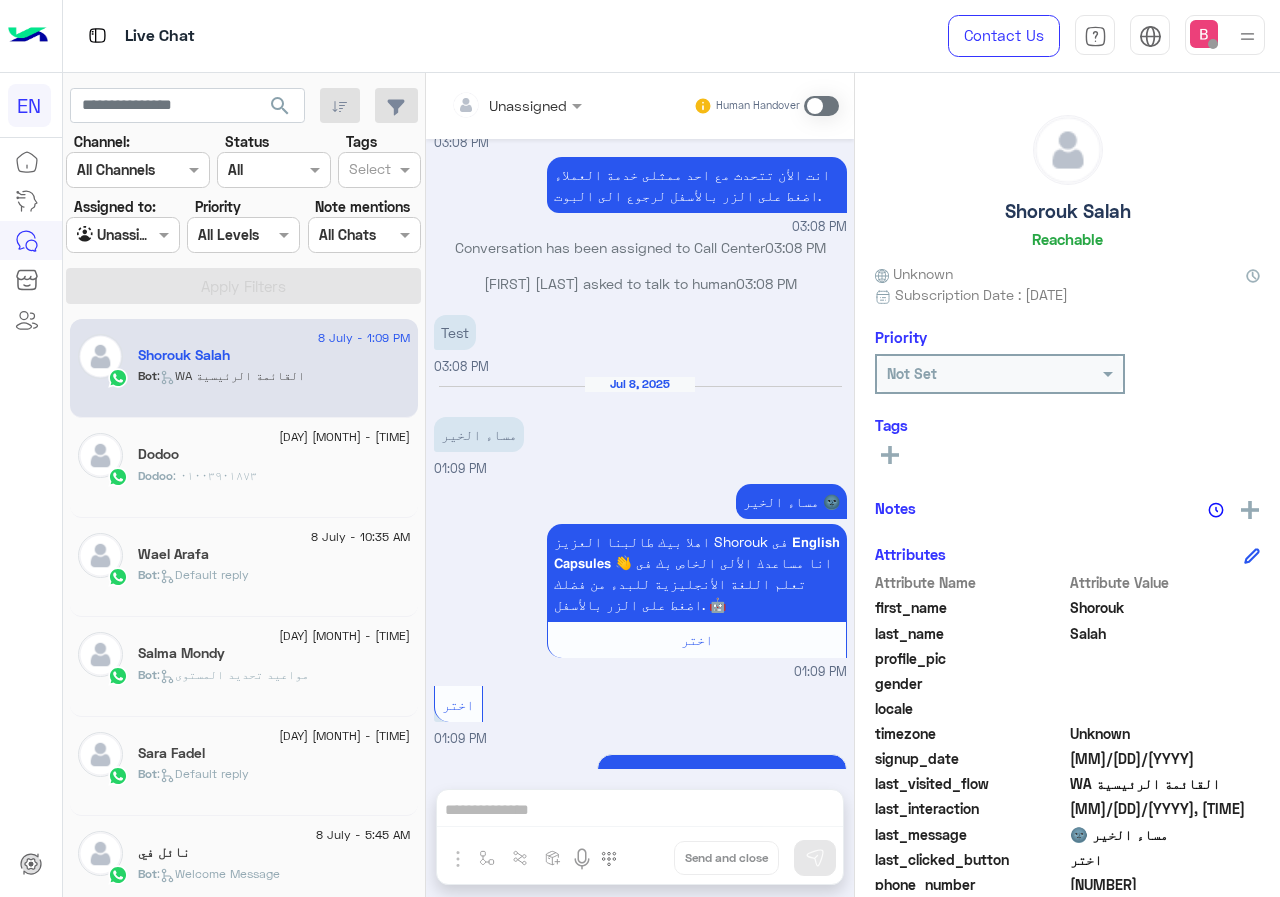 scroll, scrollTop: 1109, scrollLeft: 0, axis: vertical 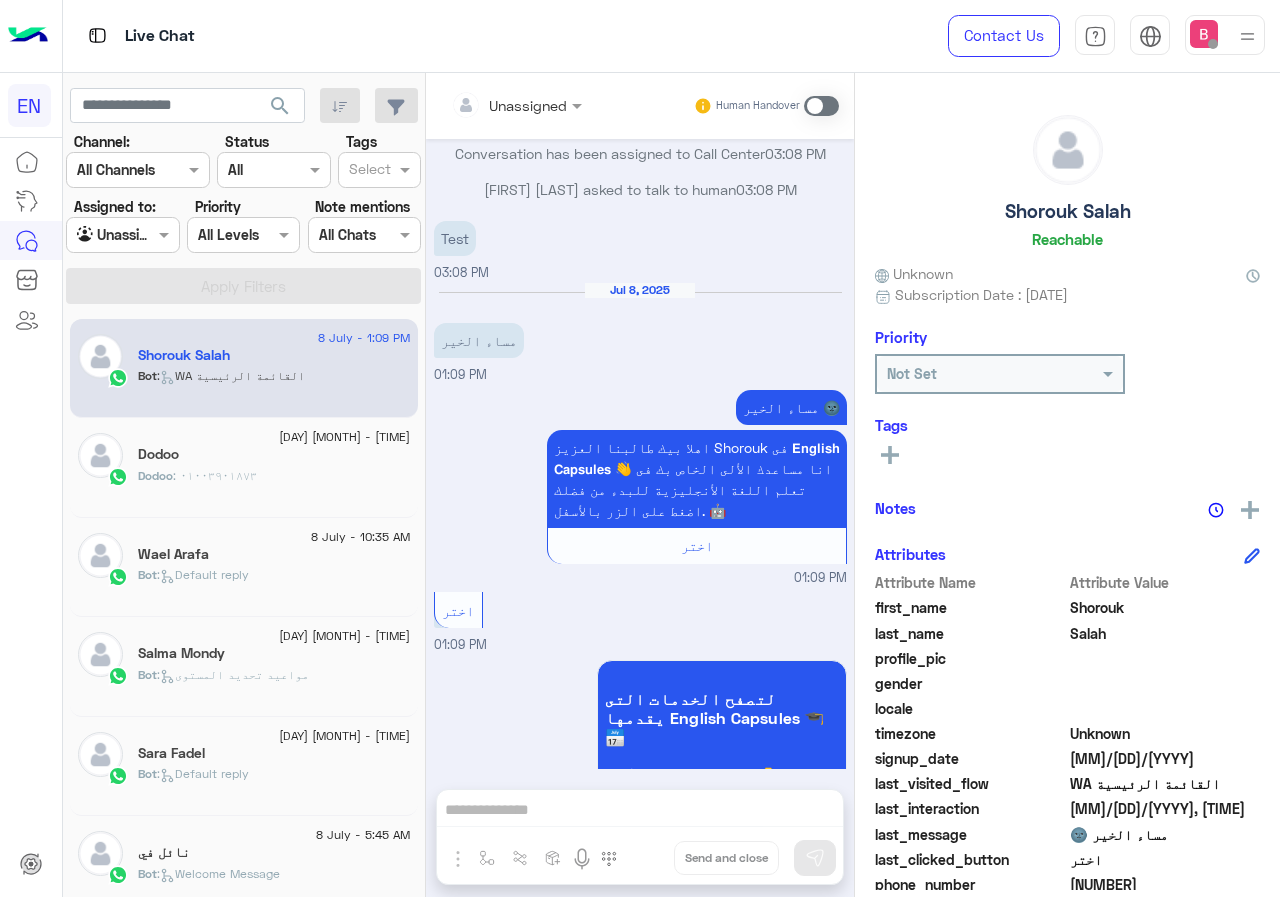 click at bounding box center [821, 106] 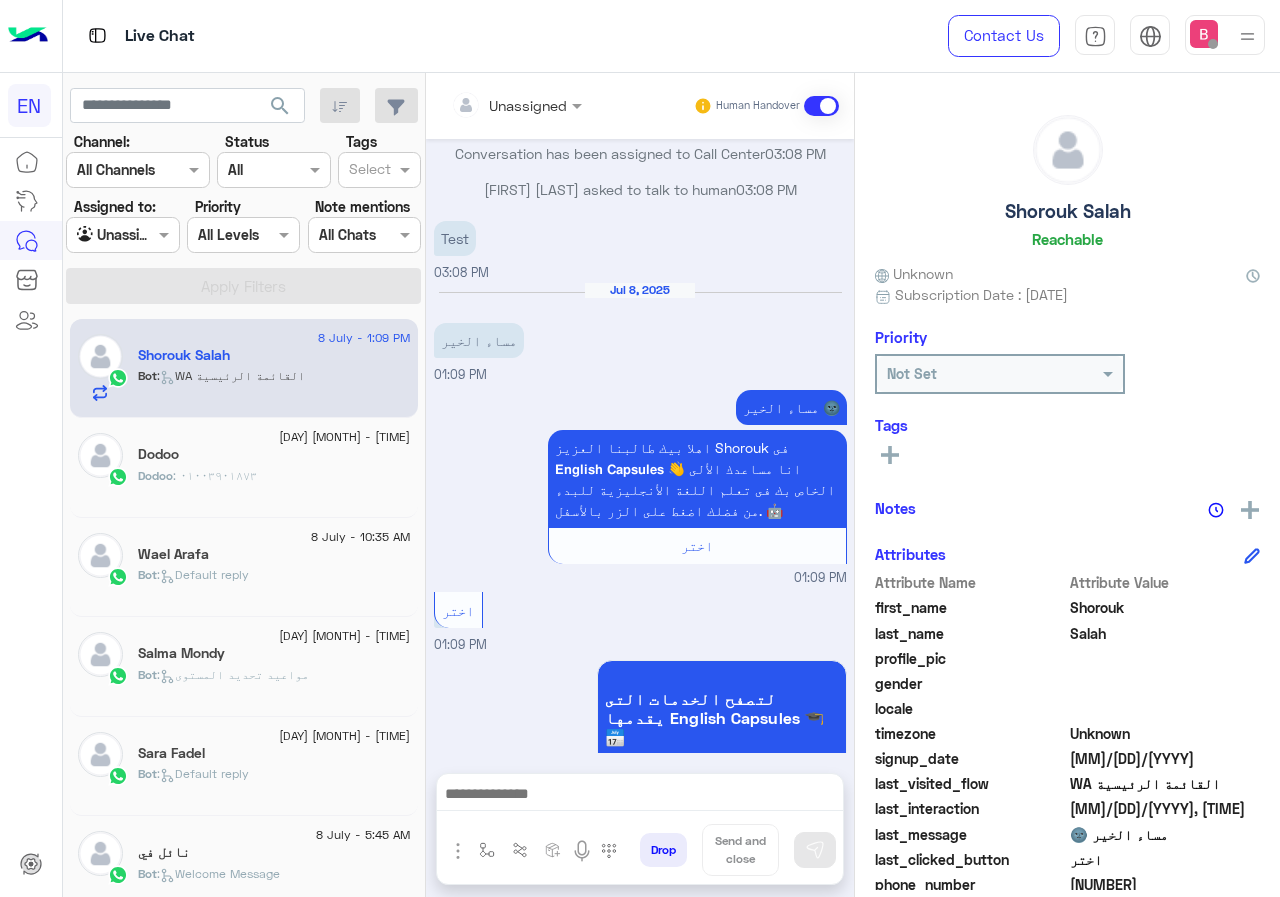 scroll, scrollTop: 1146, scrollLeft: 0, axis: vertical 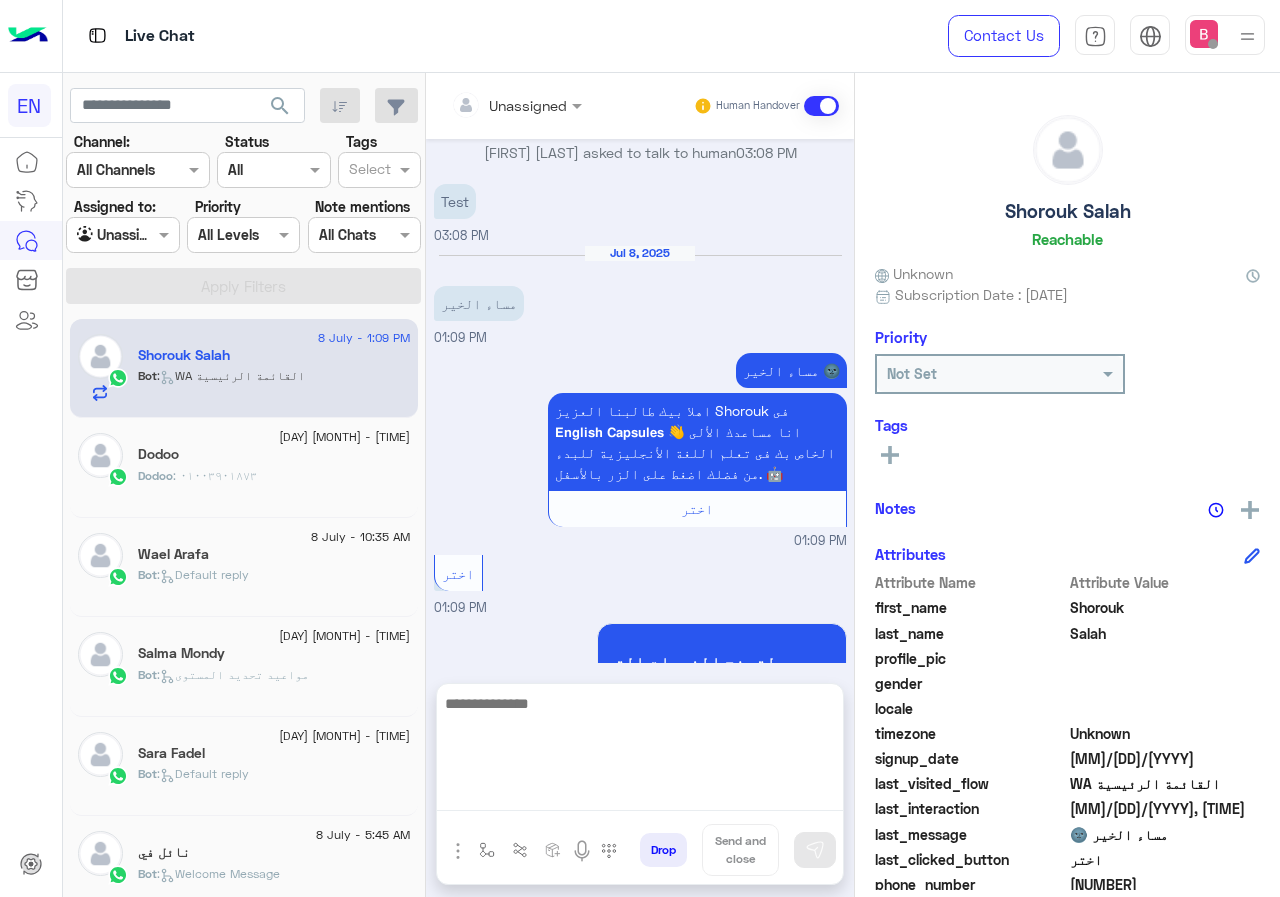 click at bounding box center [640, 751] 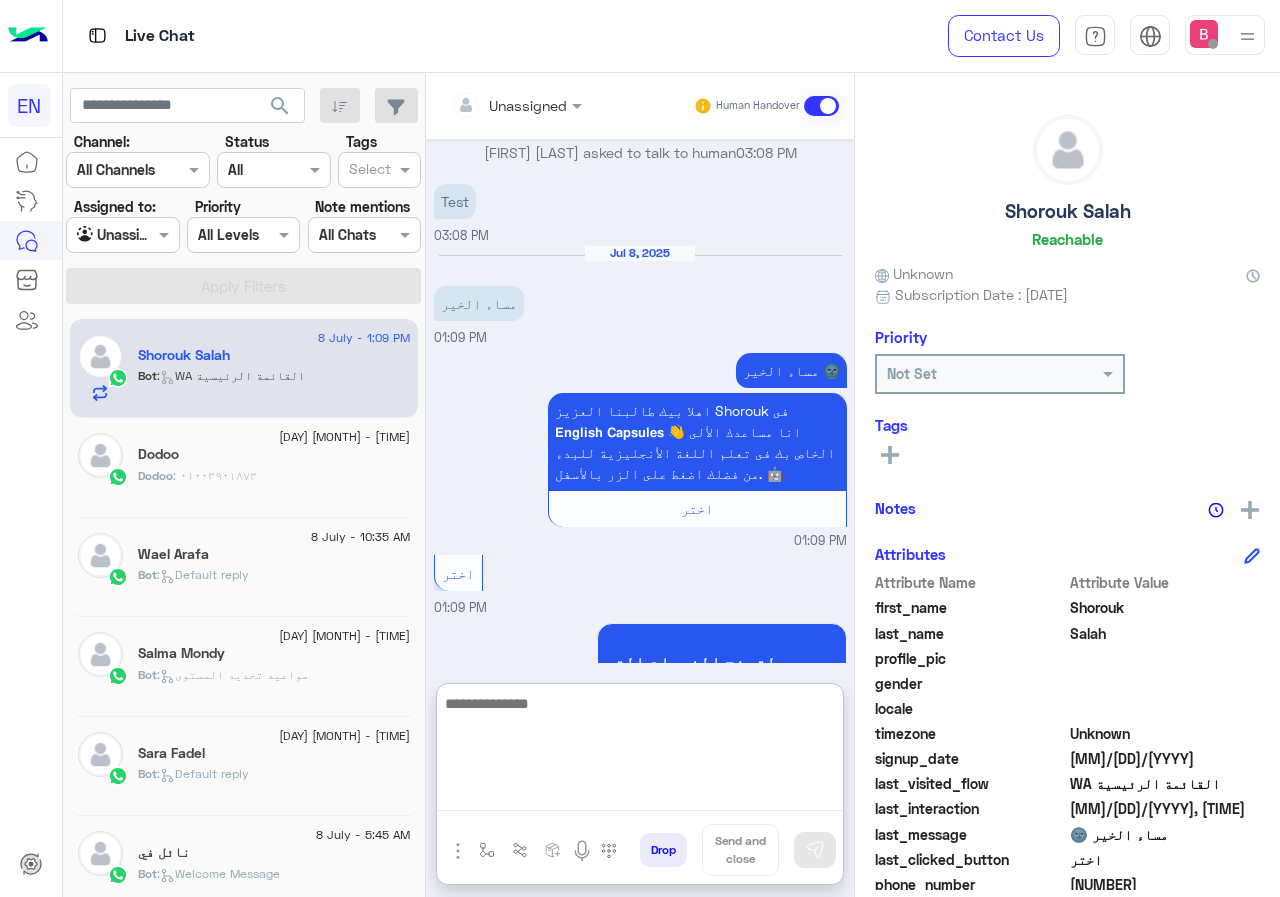 click at bounding box center [640, 751] 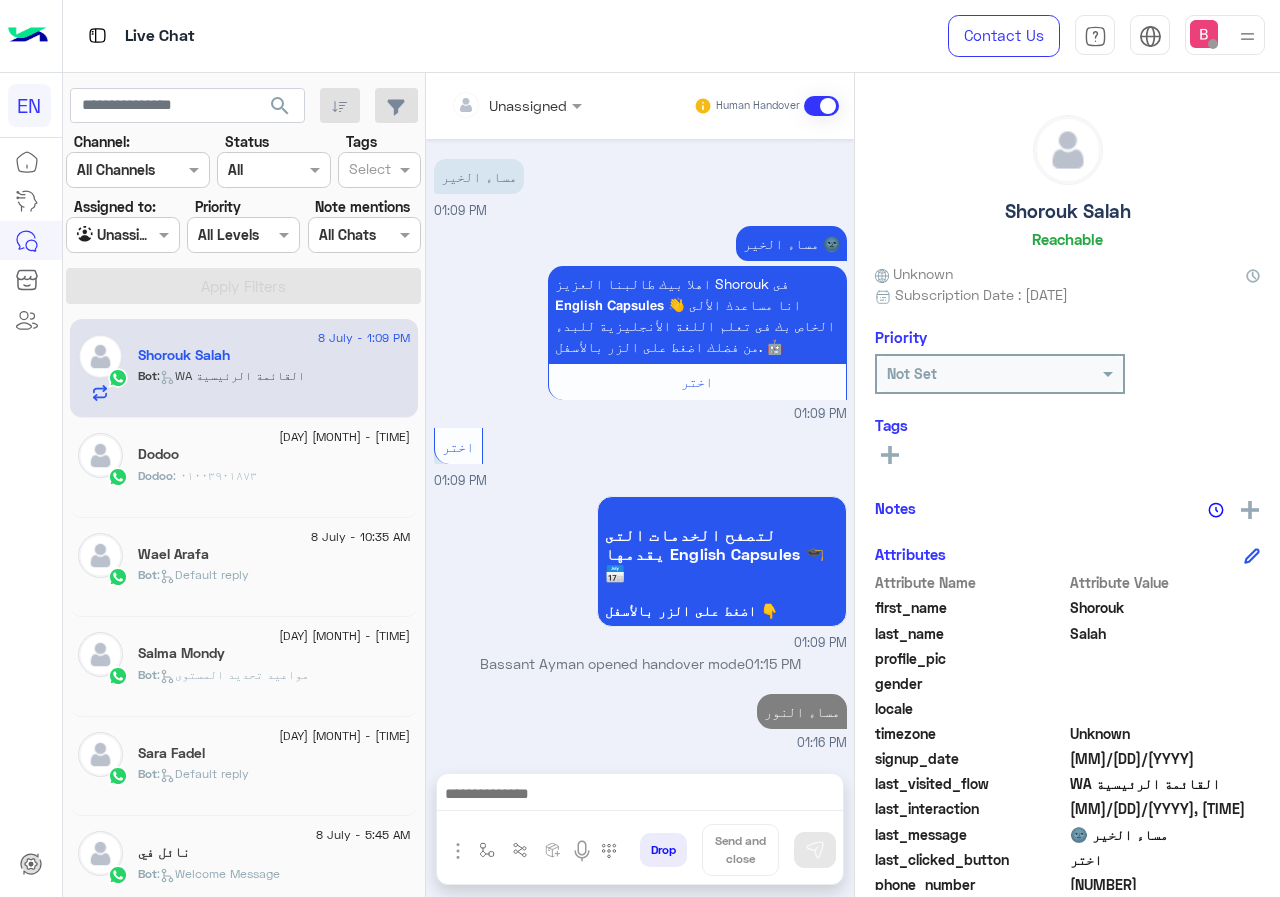 click on "[FIRST] : [PHONE]" at bounding box center (274, 384) 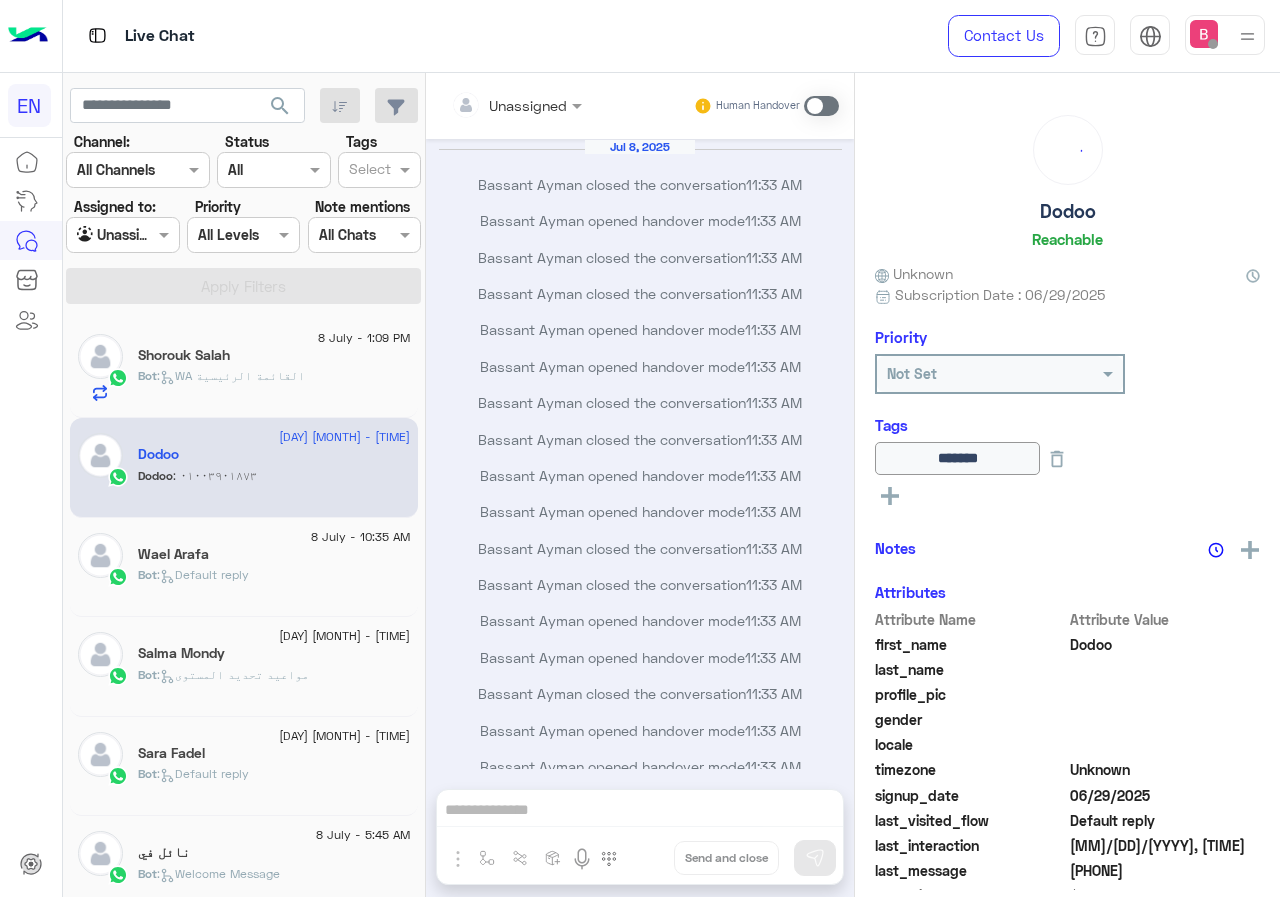 scroll, scrollTop: 133, scrollLeft: 0, axis: vertical 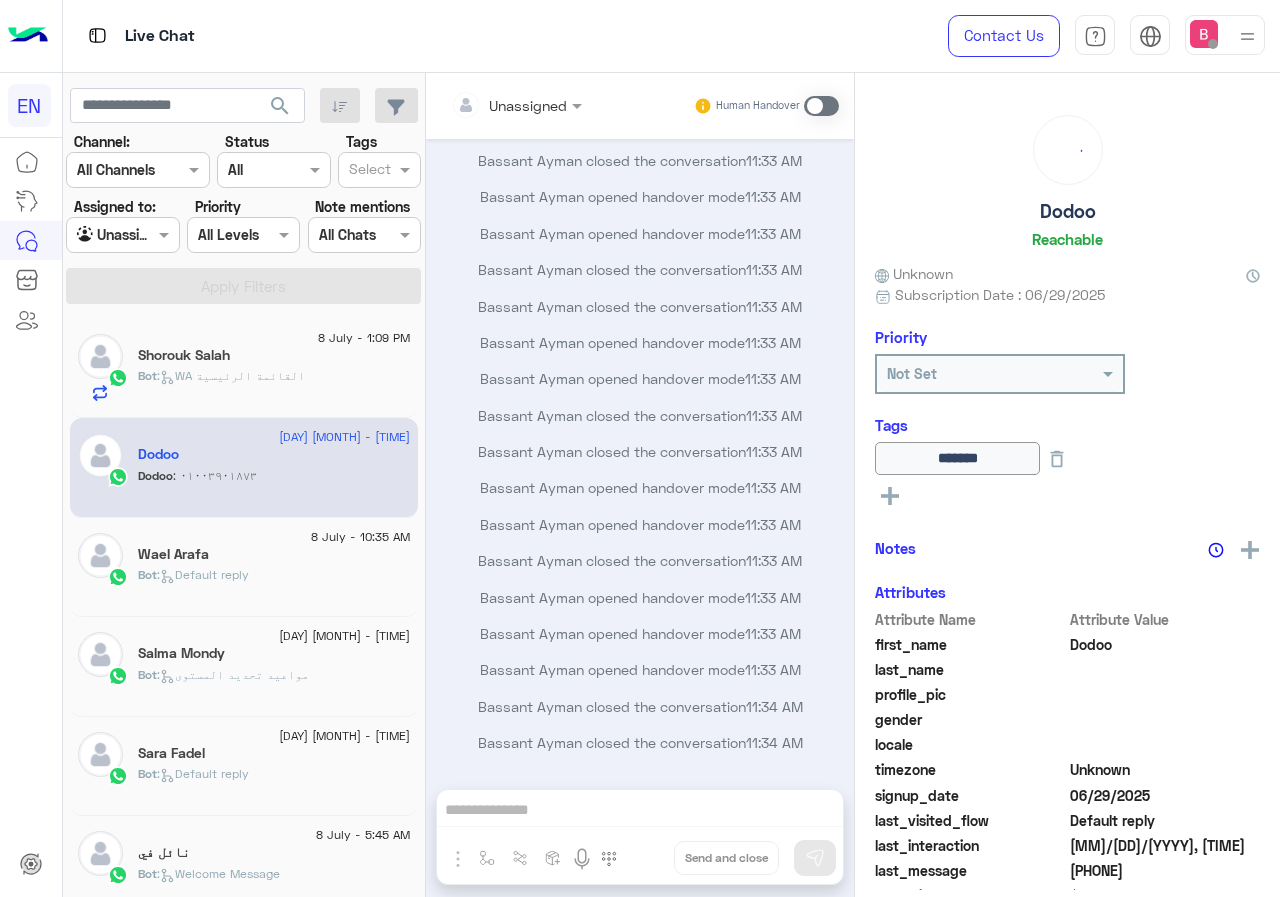 click at bounding box center [122, 234] 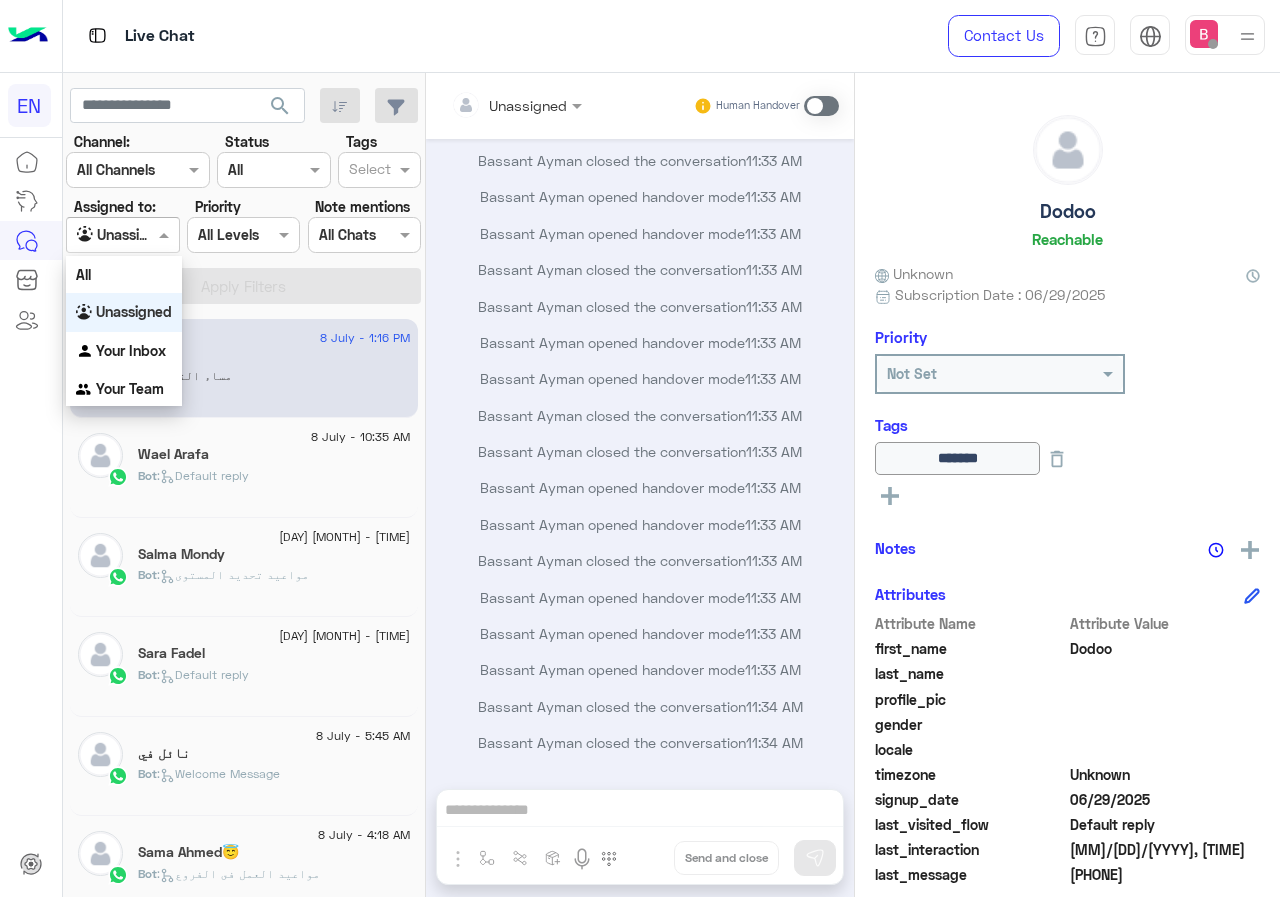 click on "Channel All Channels" at bounding box center (138, 170) 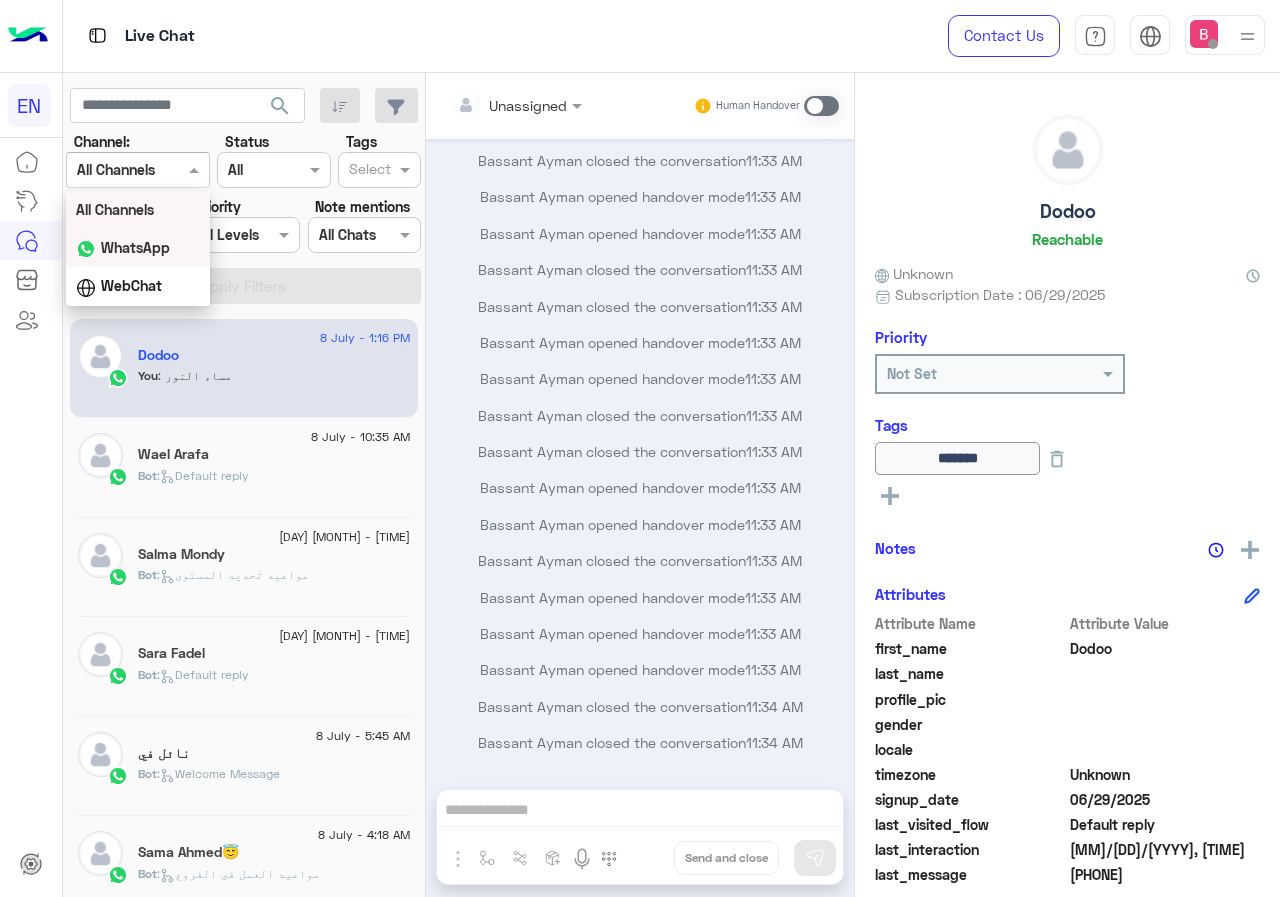 drag, startPoint x: 97, startPoint y: 261, endPoint x: 103, endPoint y: 248, distance: 14.3178215 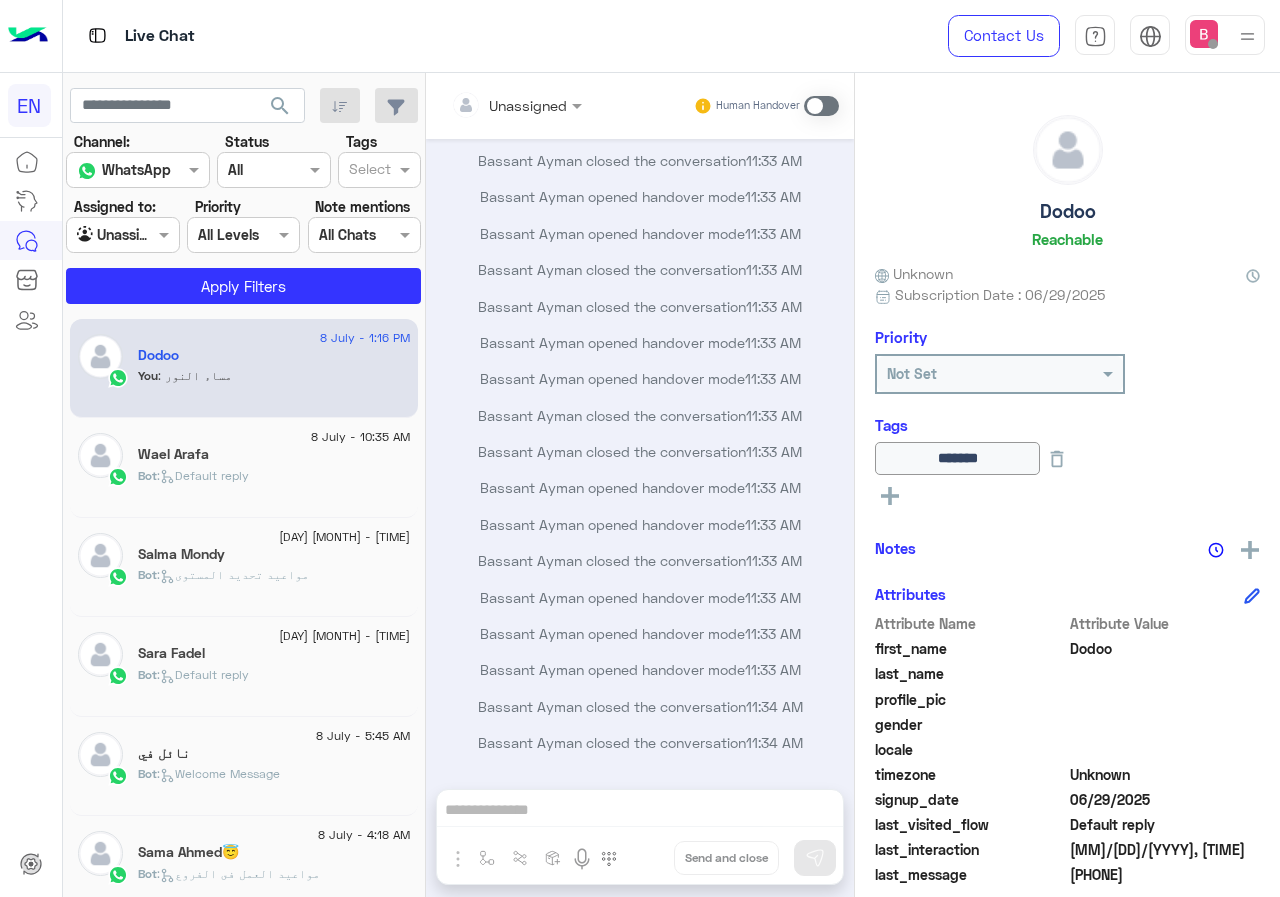 click on "Live Chat" at bounding box center (469, 36) 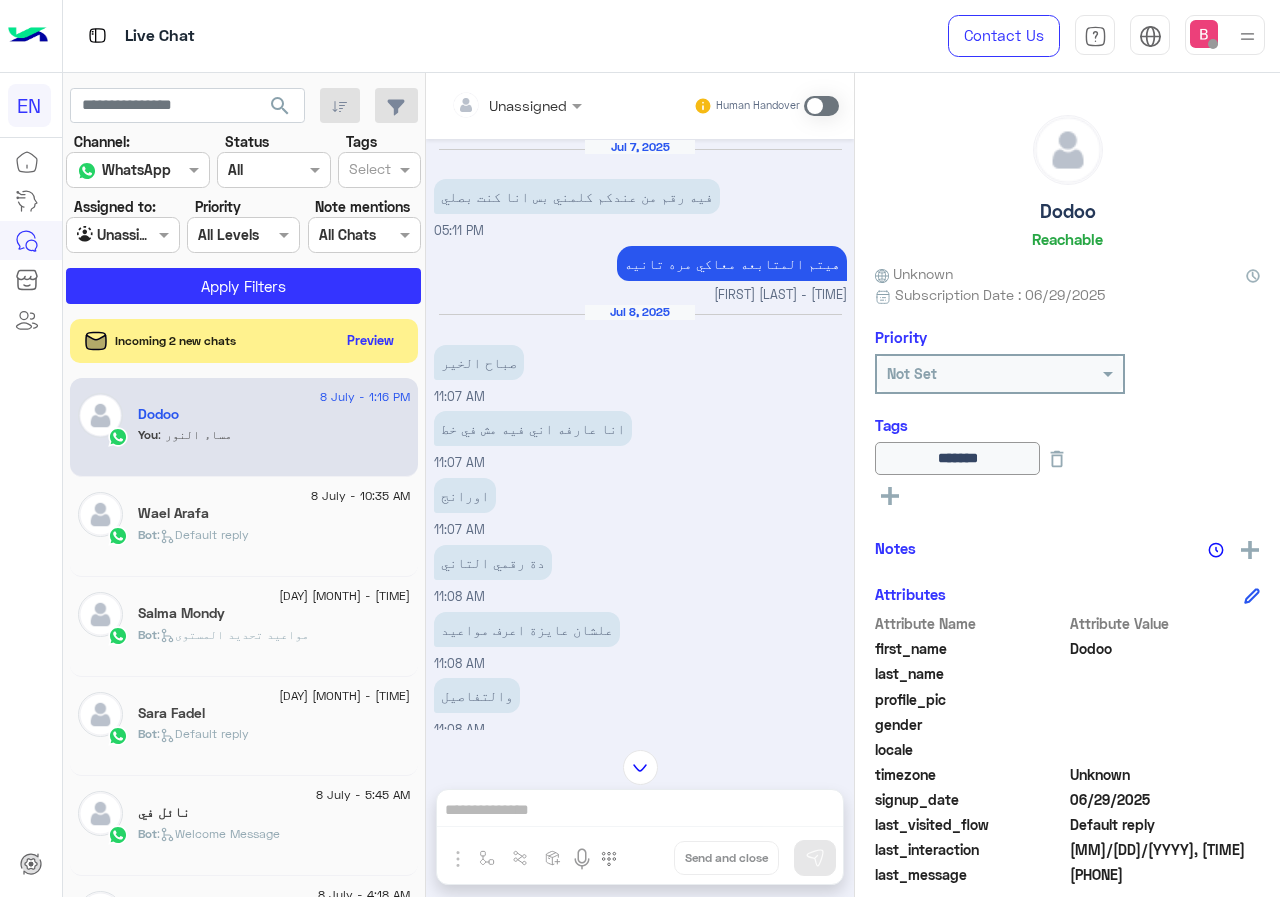 scroll, scrollTop: 951, scrollLeft: 0, axis: vertical 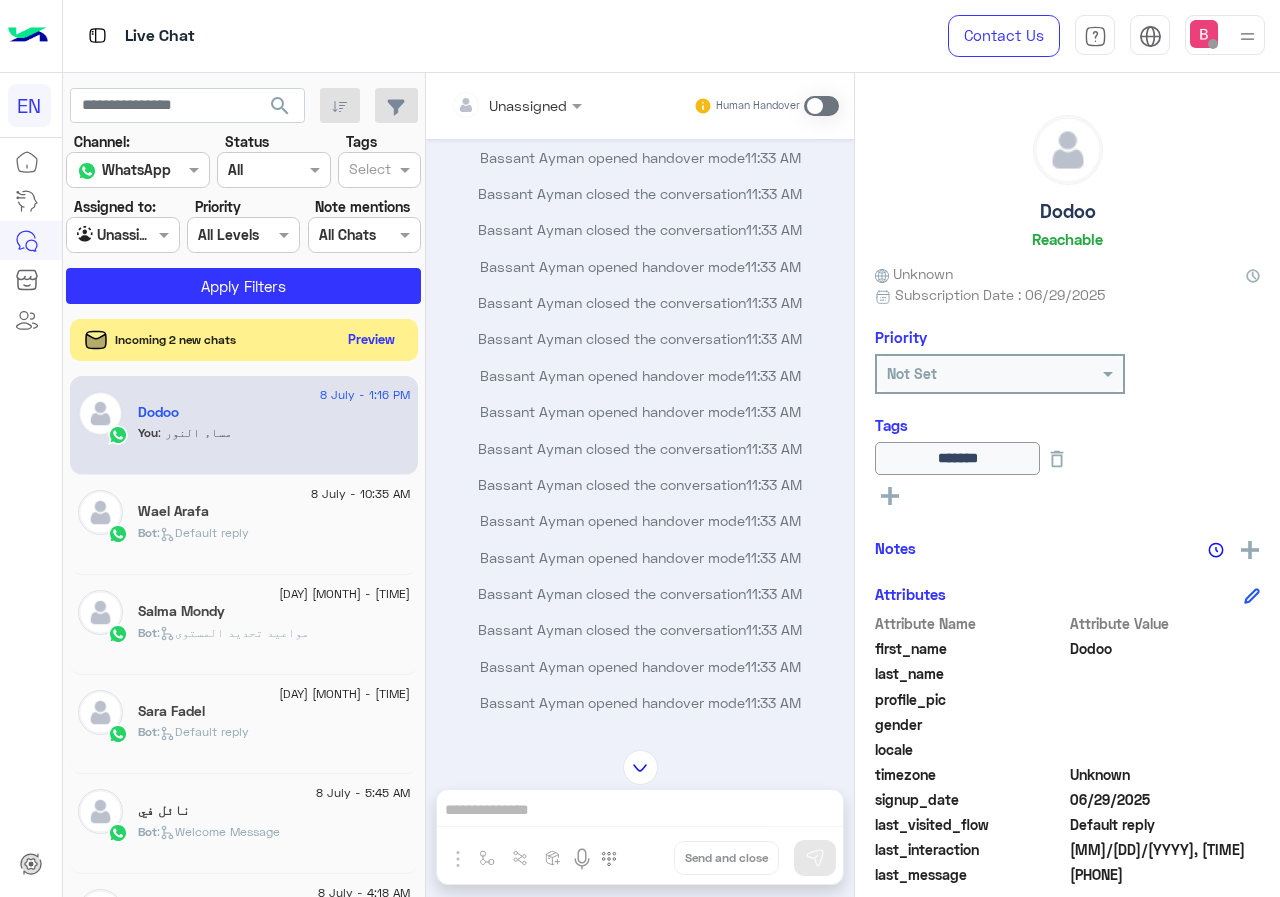 click on "Preview" at bounding box center (372, 339) 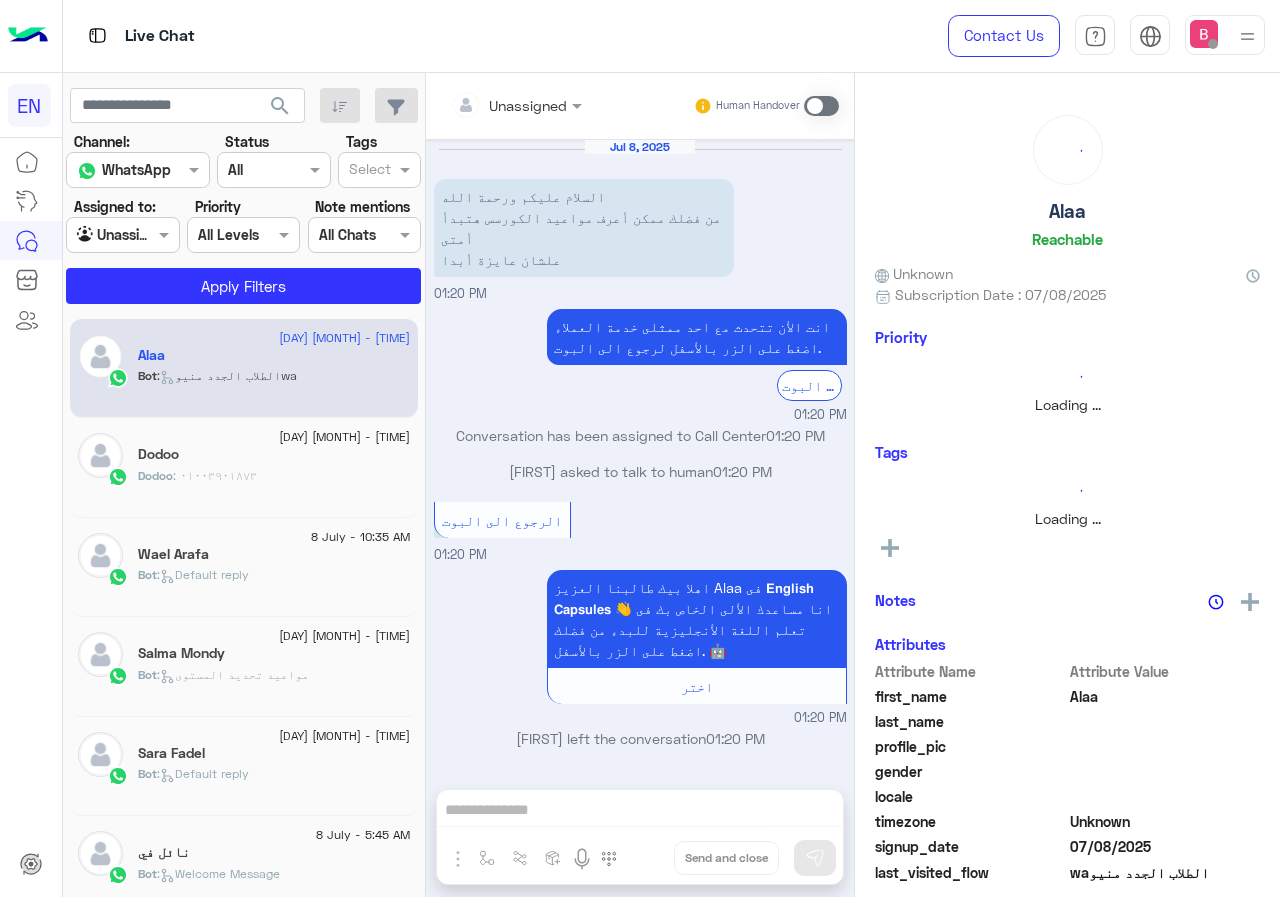 scroll, scrollTop: 793, scrollLeft: 0, axis: vertical 